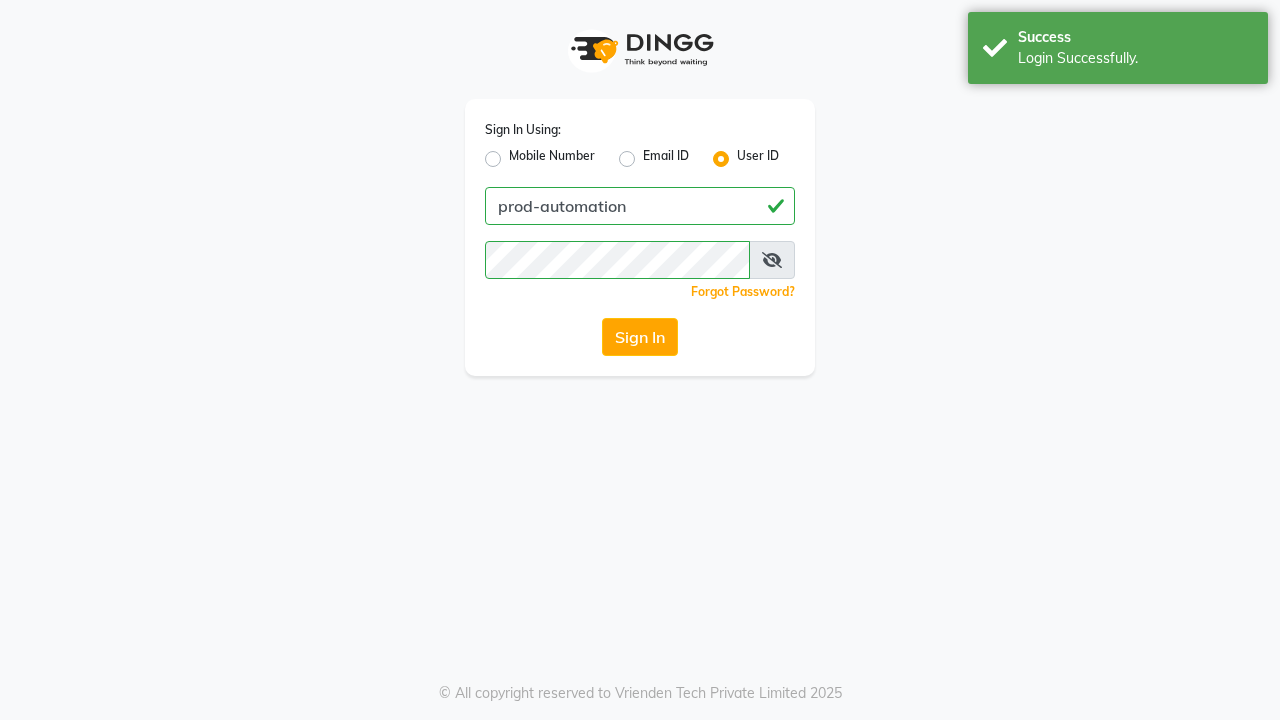 scroll, scrollTop: 0, scrollLeft: 0, axis: both 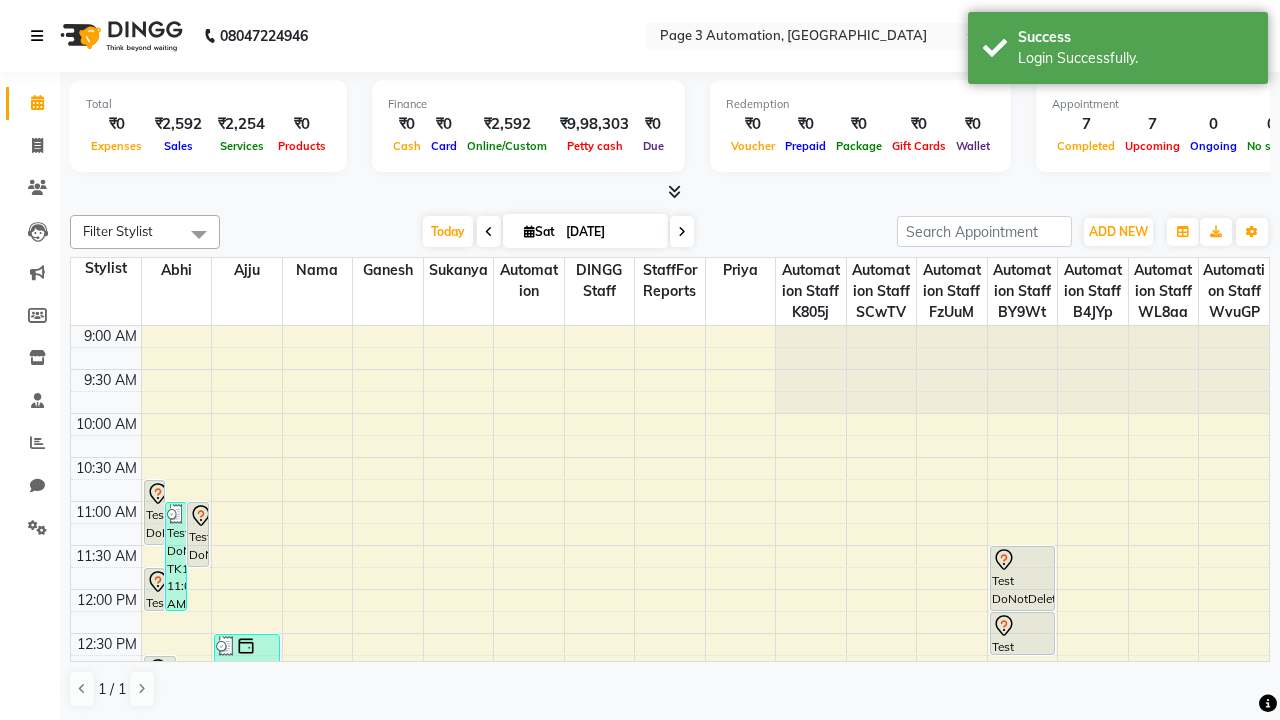 click at bounding box center (37, 36) 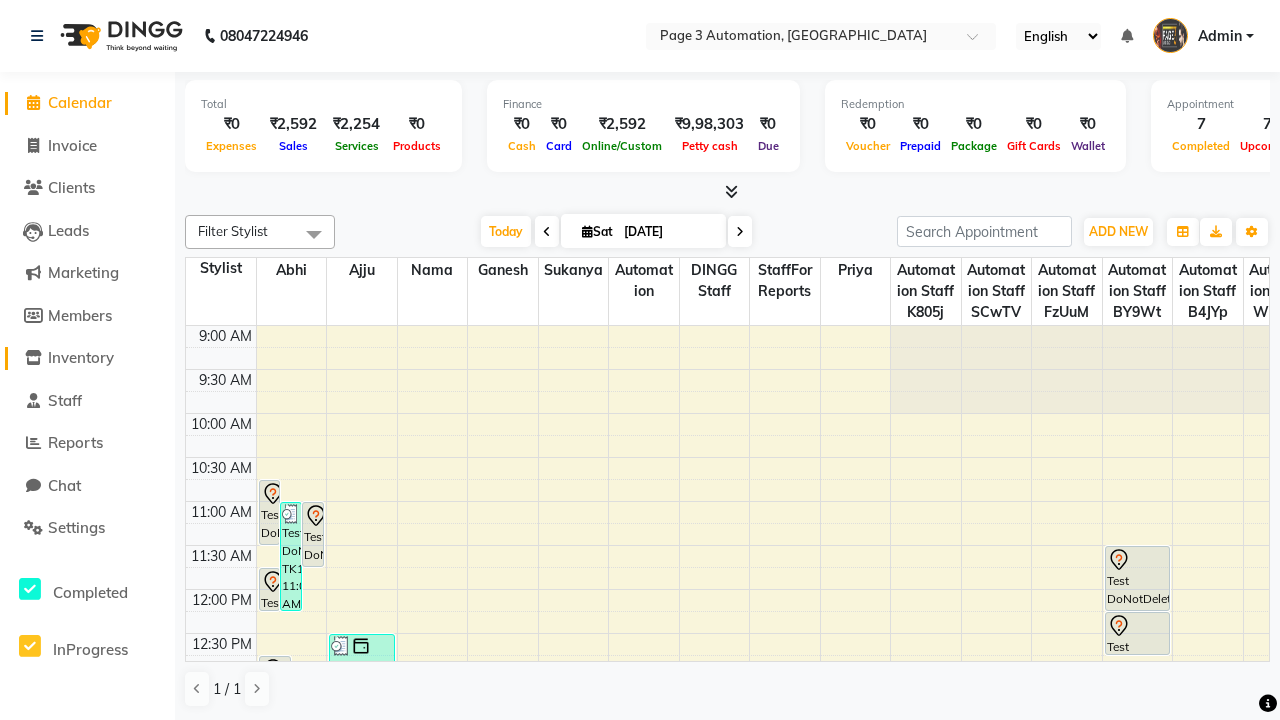 click on "Inventory" 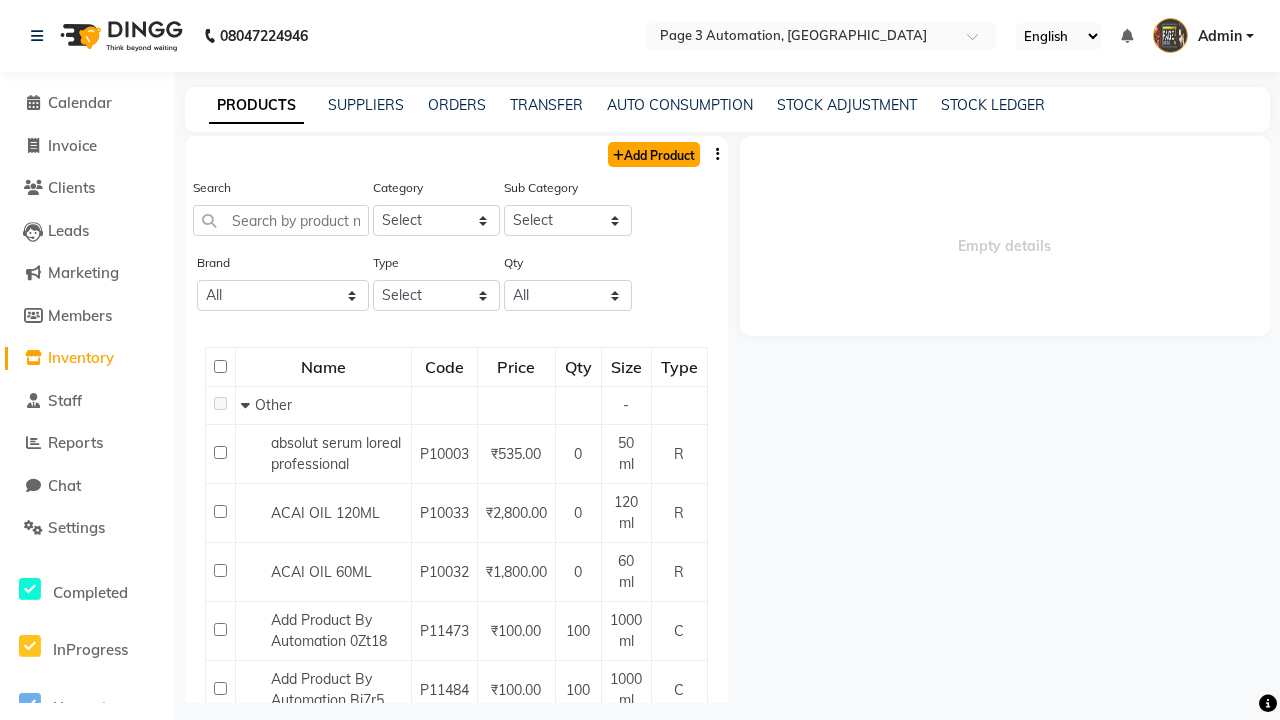 click on "Add Product" 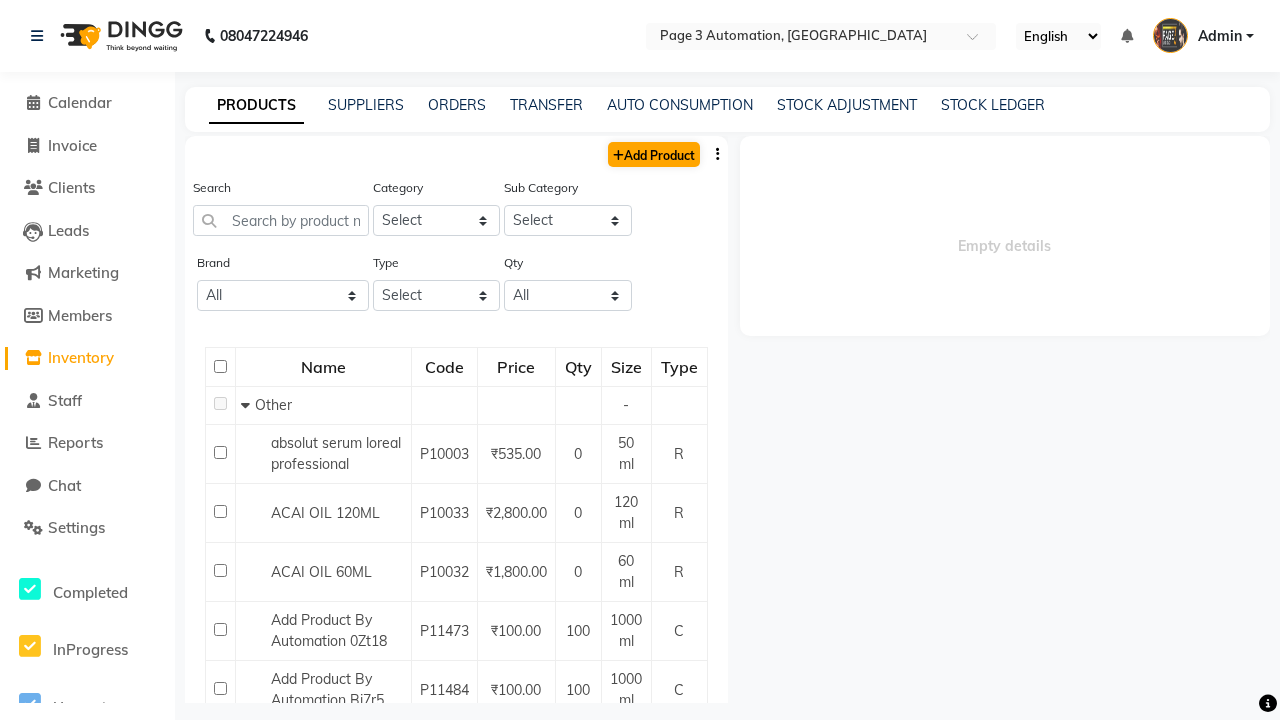 select on "true" 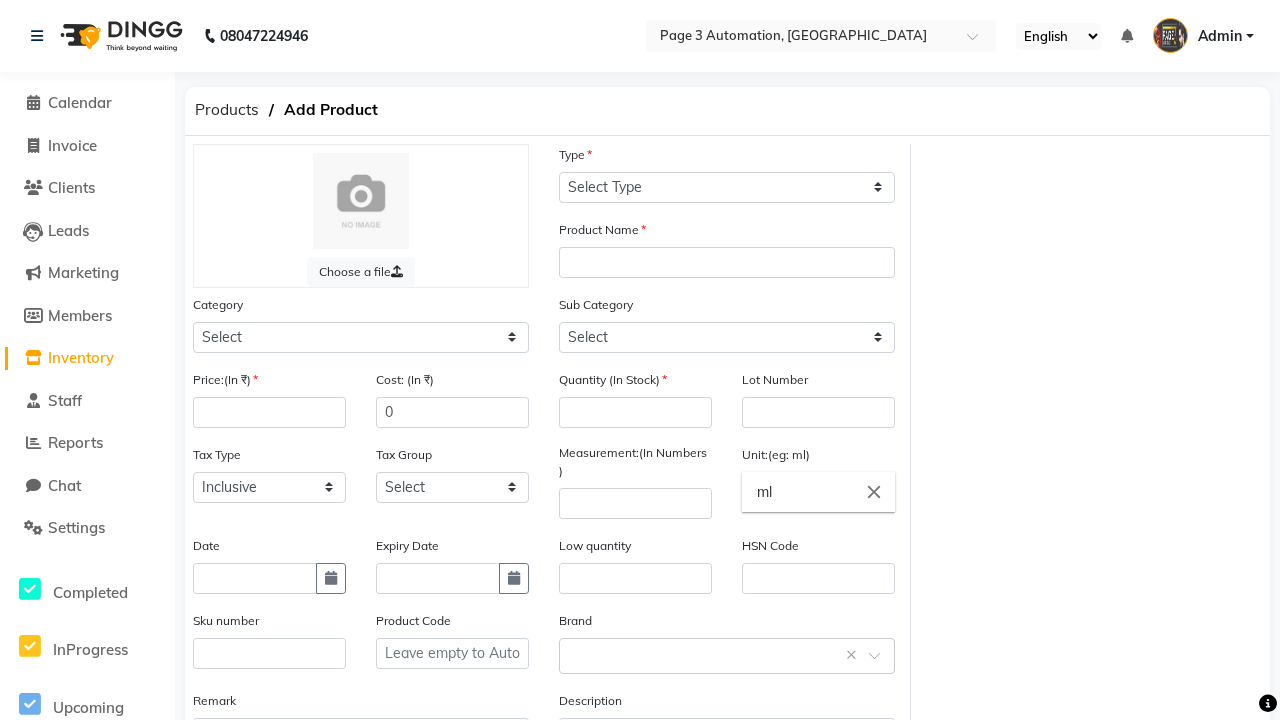 select on "C" 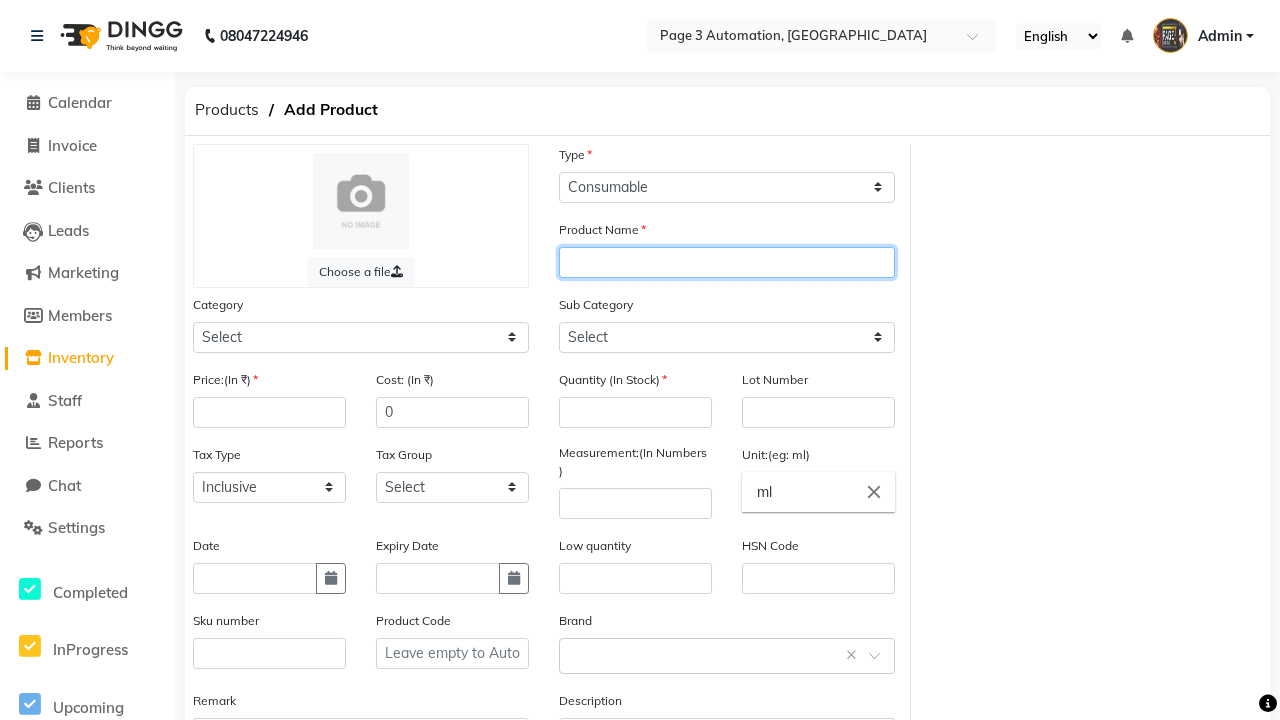 type on "Automation Product oyloz" 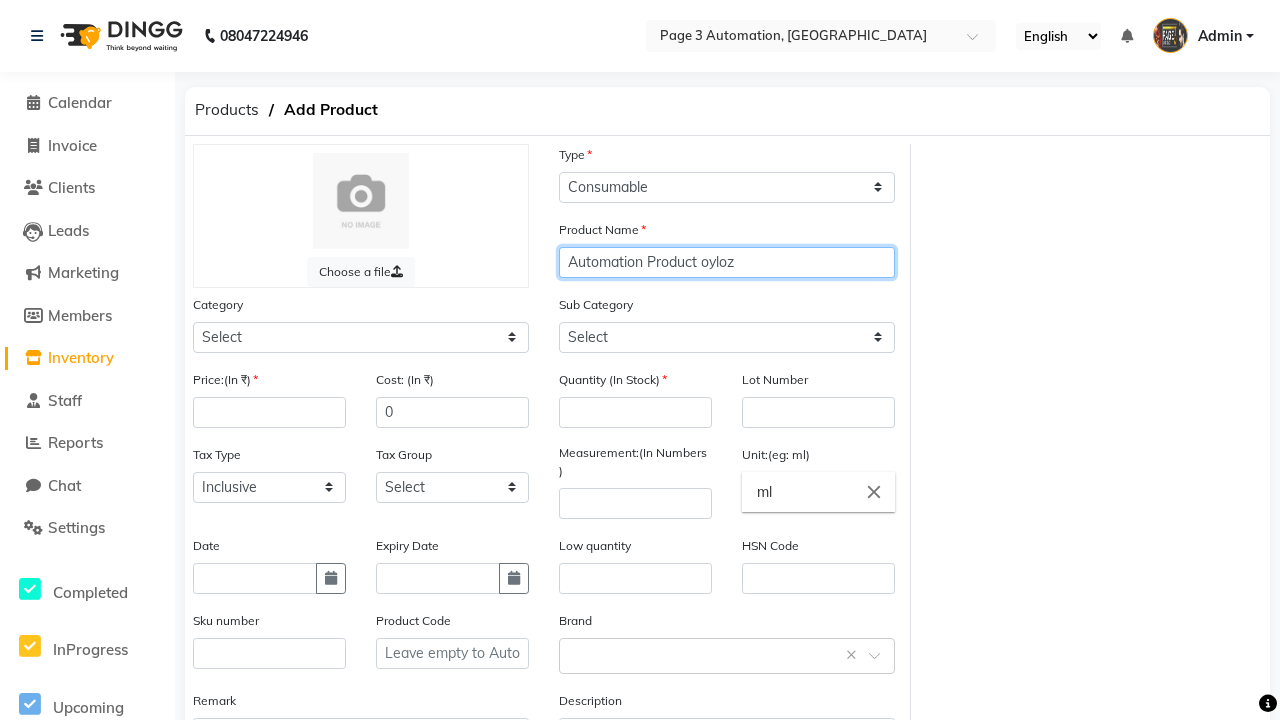 select on "1000" 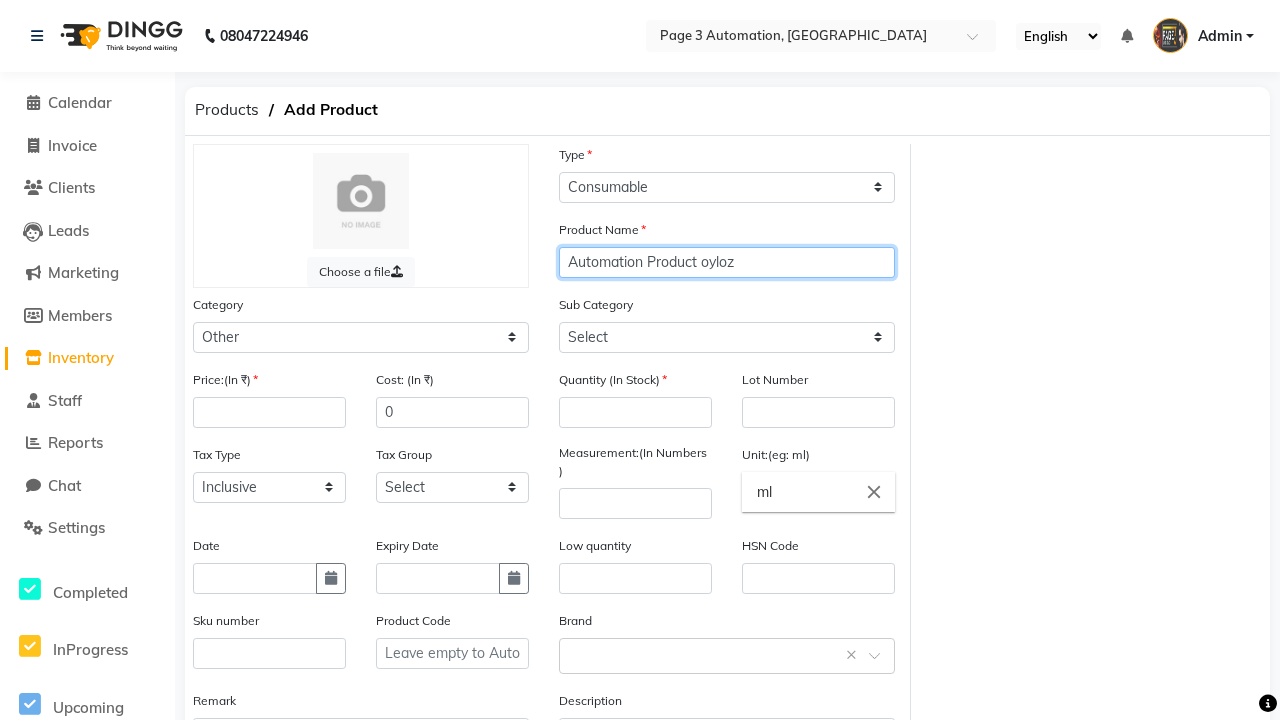 select on "1002" 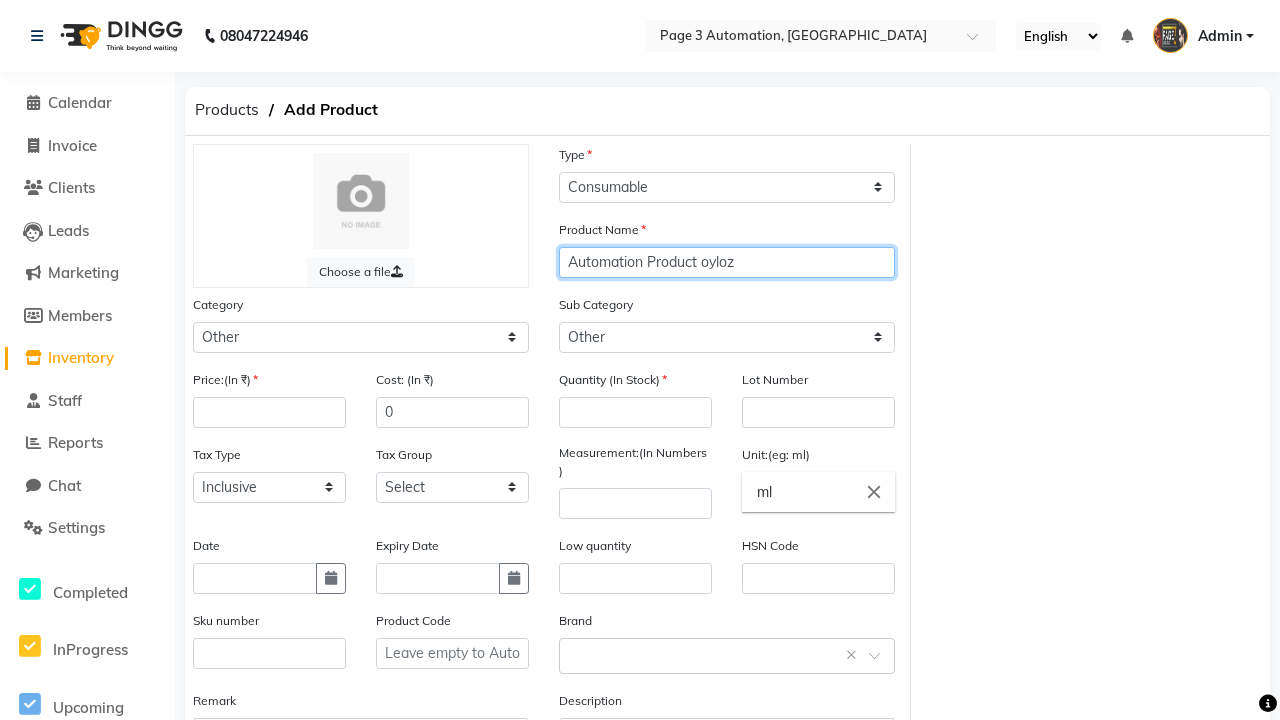 type on "Automation Product oyloz" 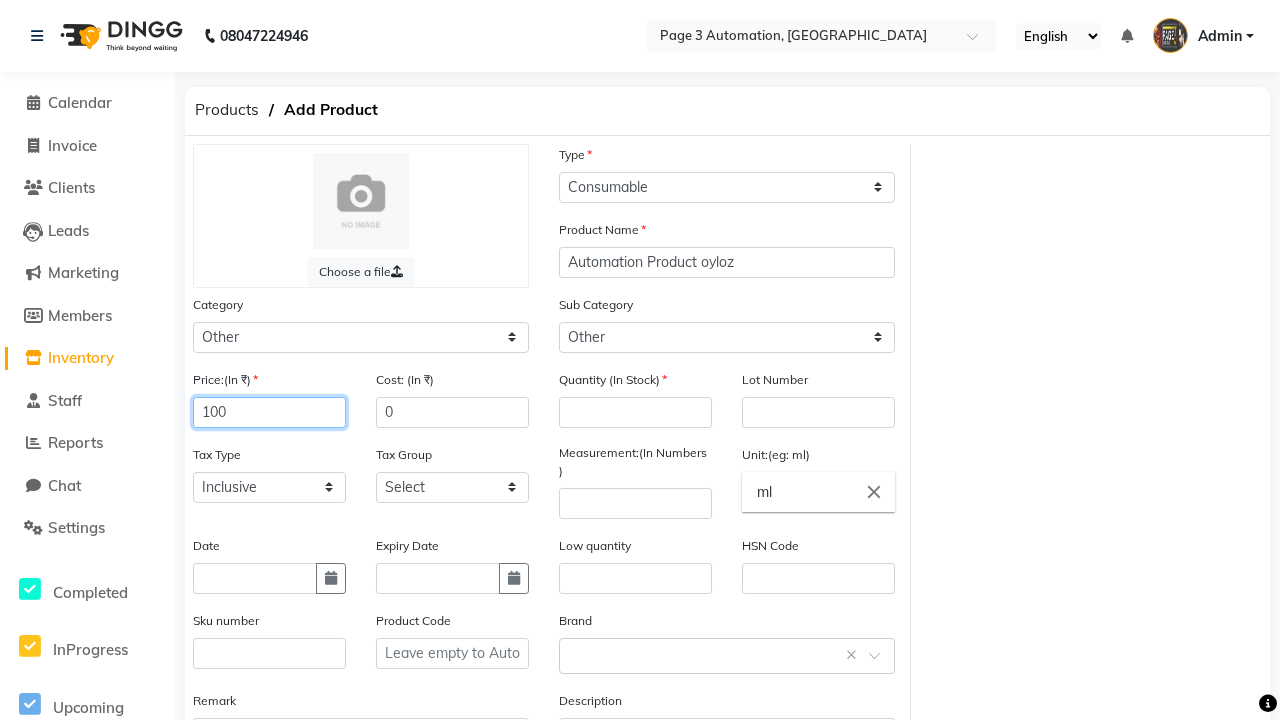 type on "100" 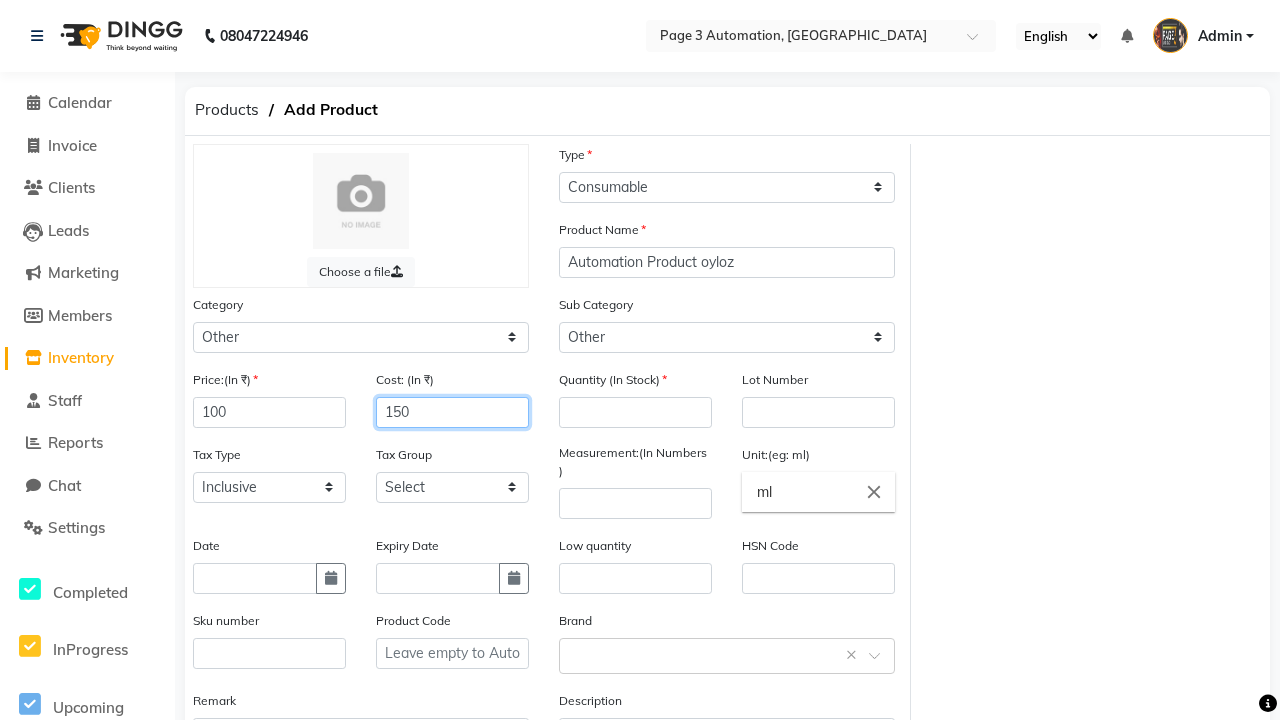 type on "150" 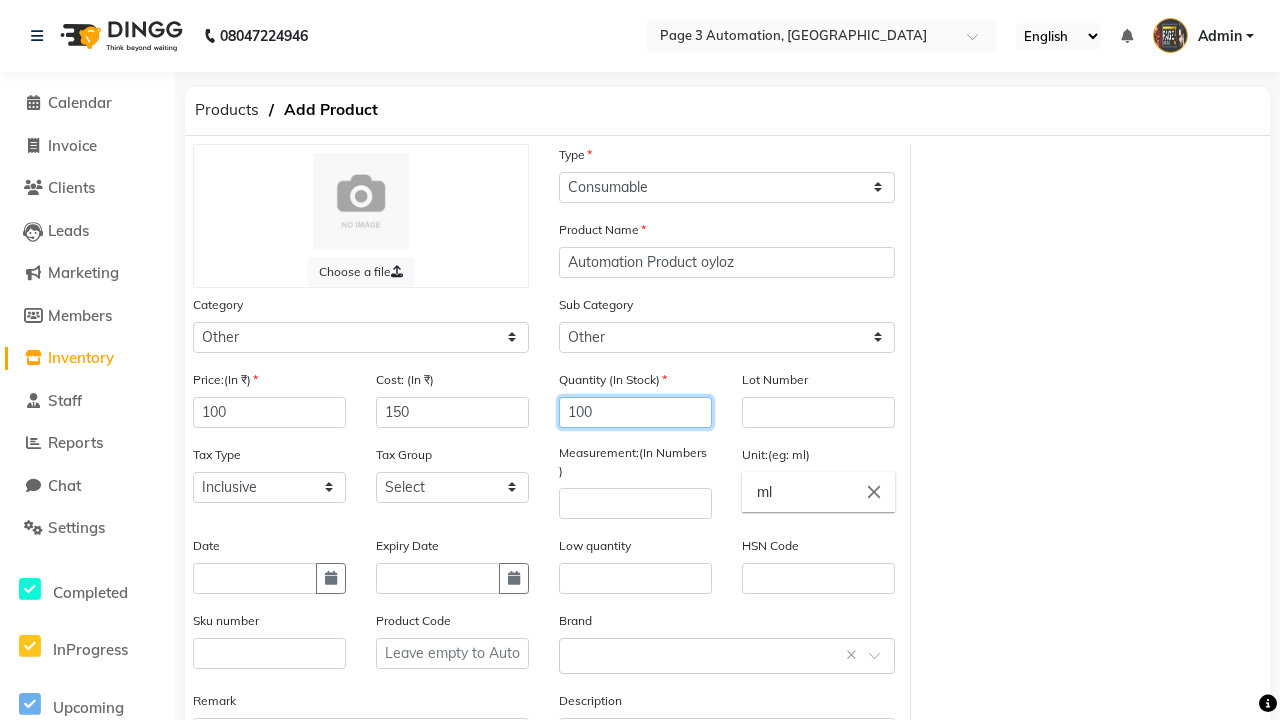 type on "100" 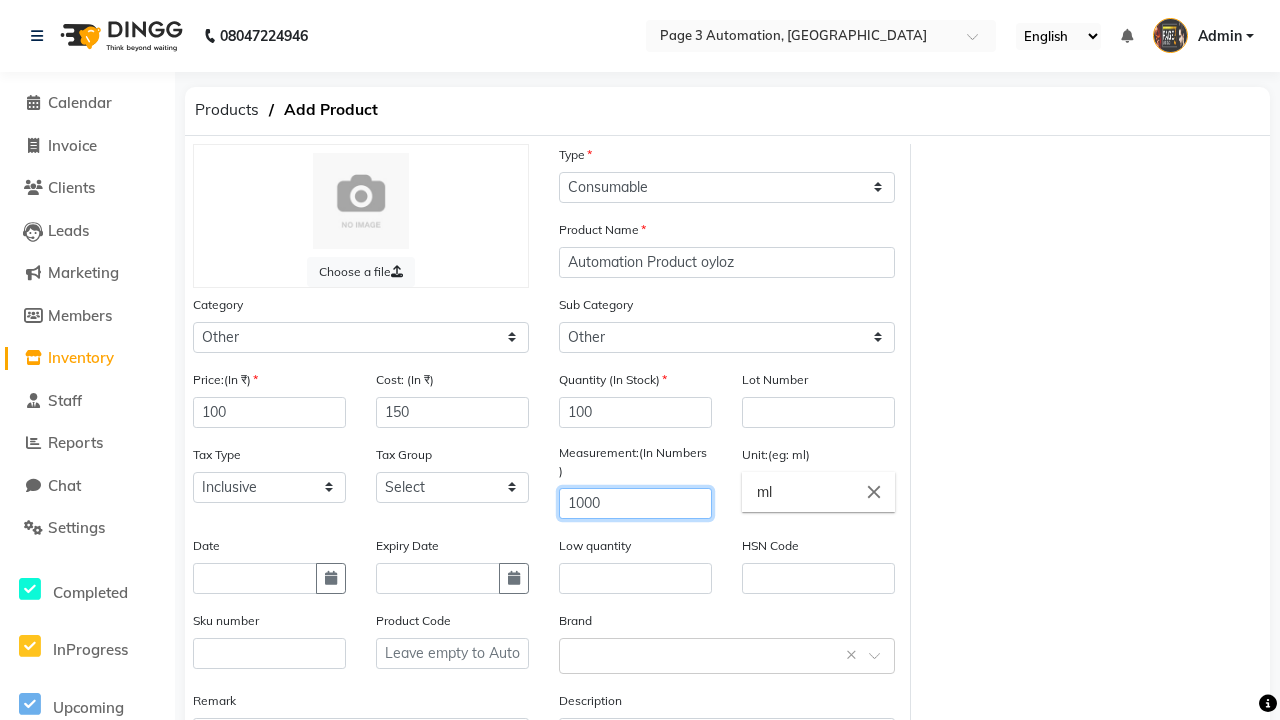 type on "1000" 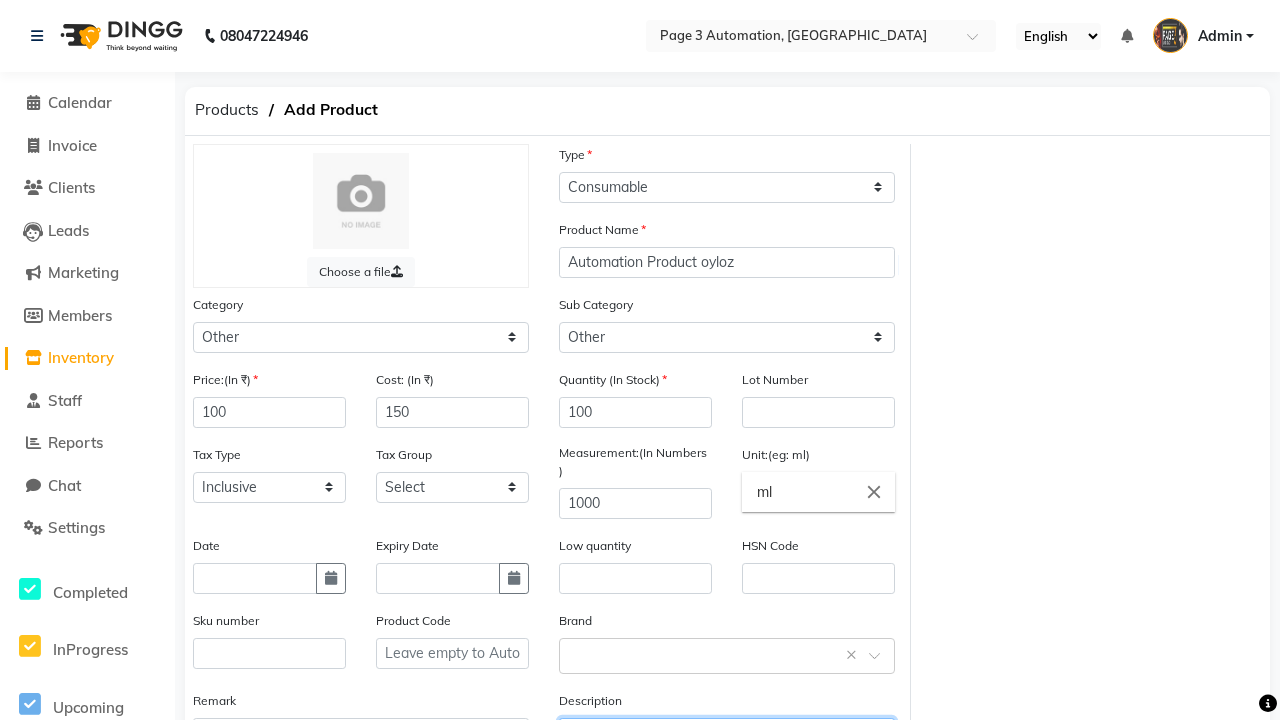 type on "This Product is Created by Automation" 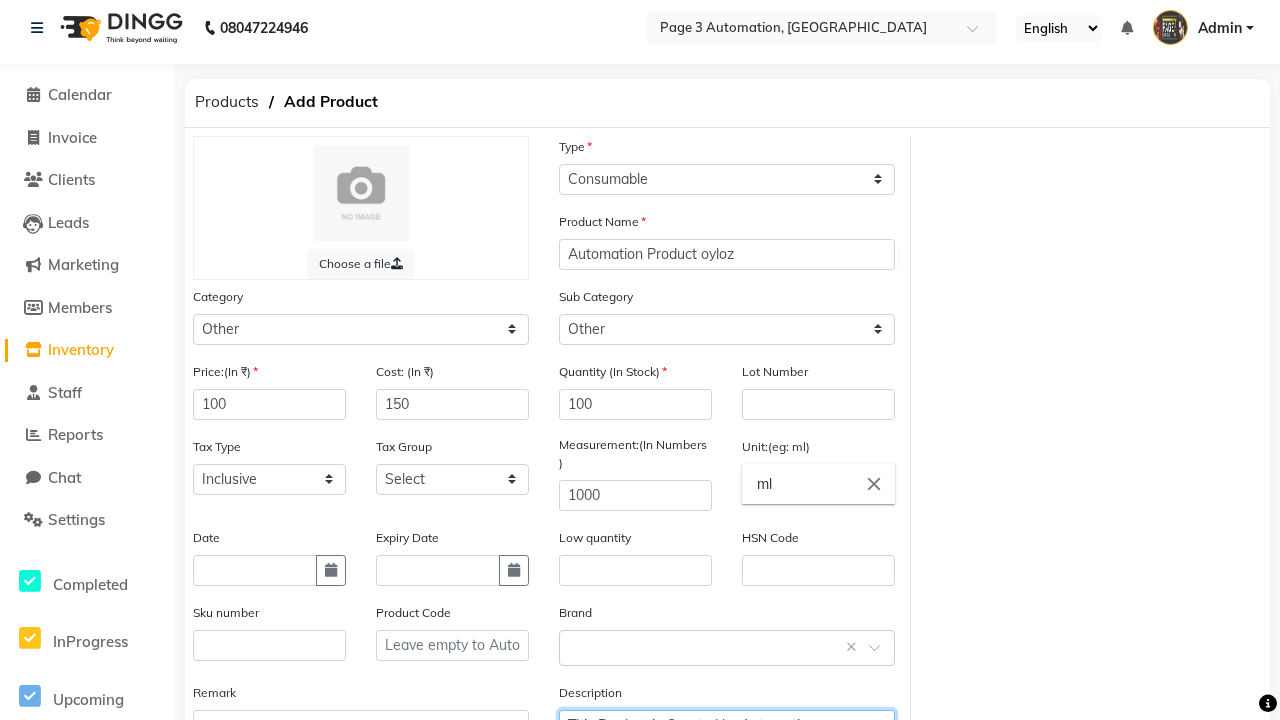 scroll, scrollTop: 22, scrollLeft: 0, axis: vertical 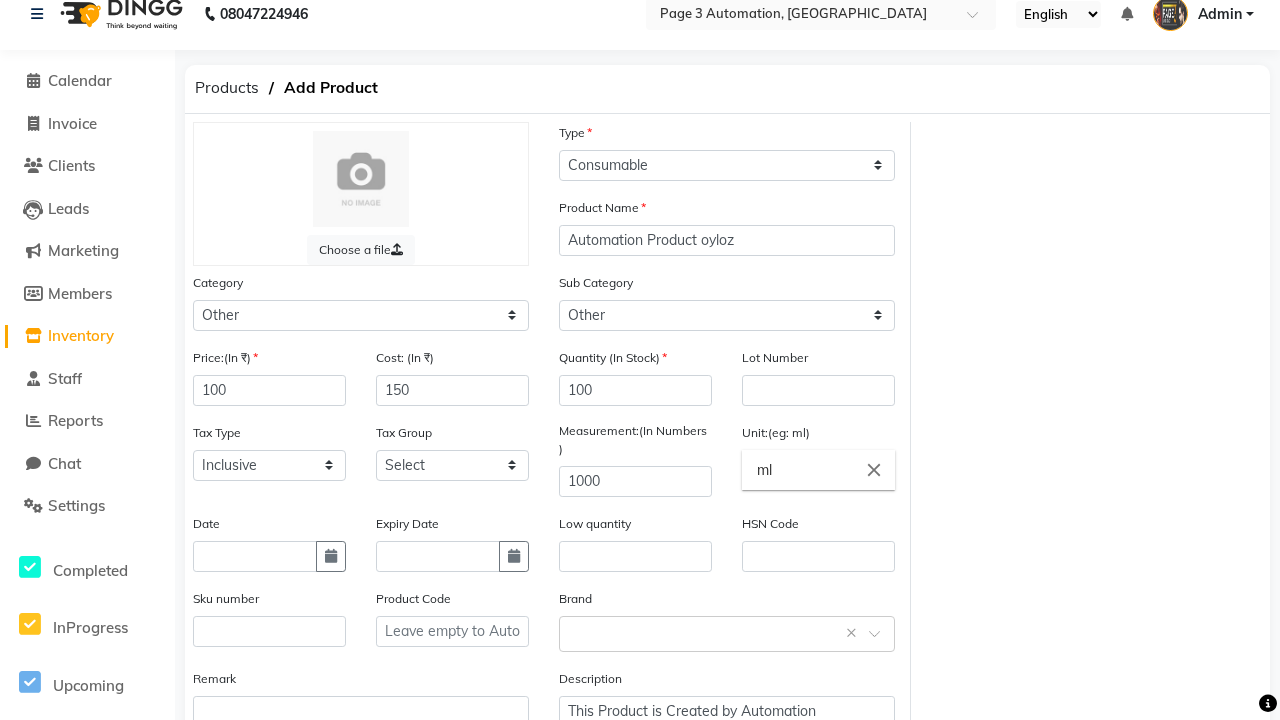 click on "Save" 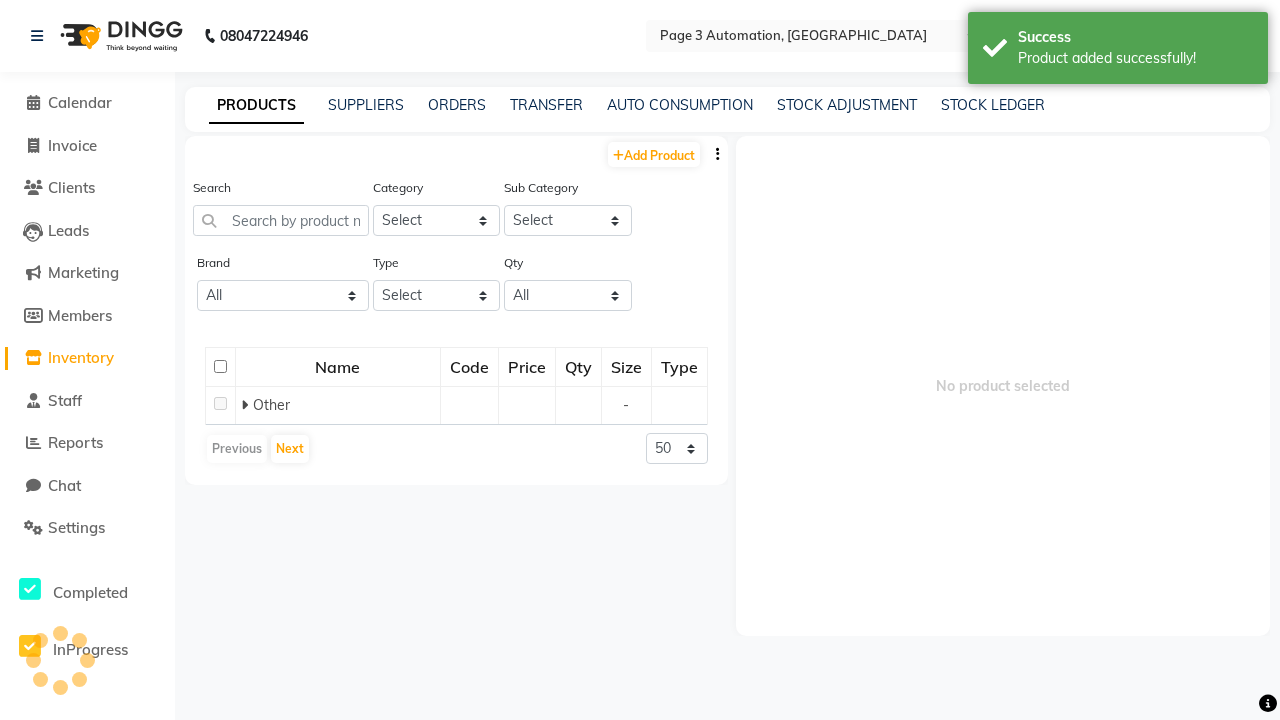 scroll, scrollTop: 0, scrollLeft: 0, axis: both 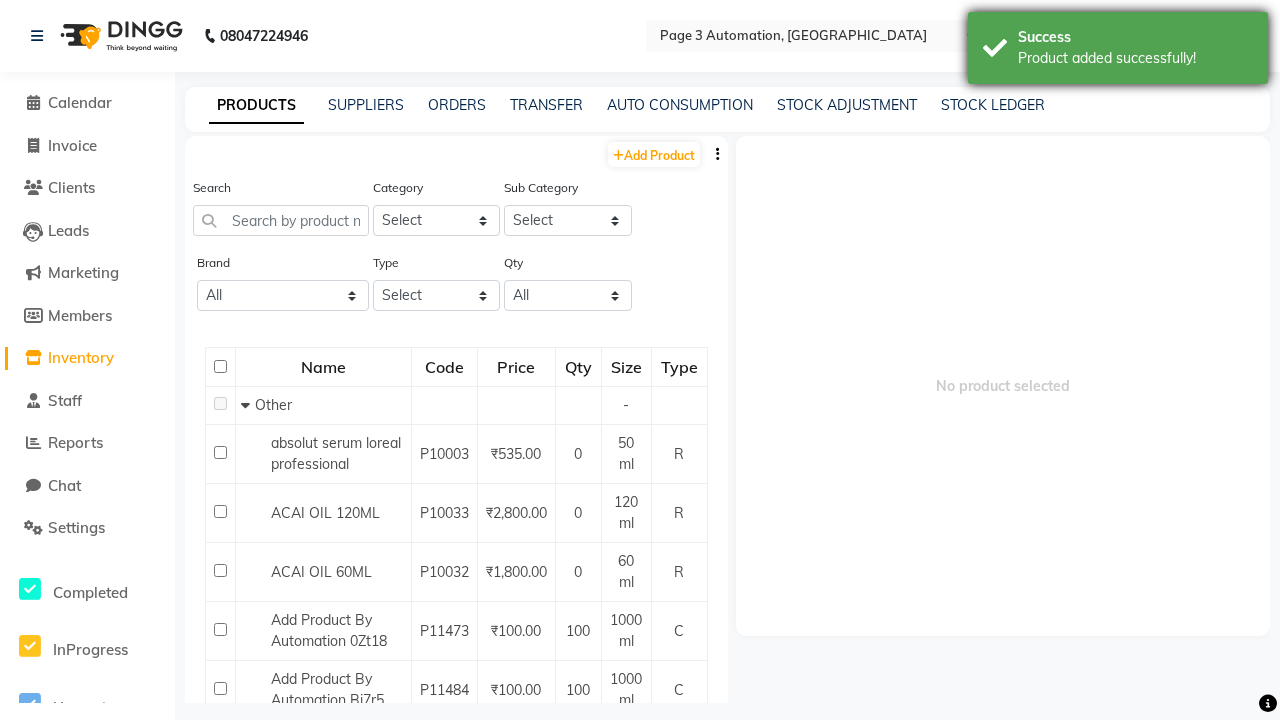 click on "Product added successfully!" at bounding box center [1135, 58] 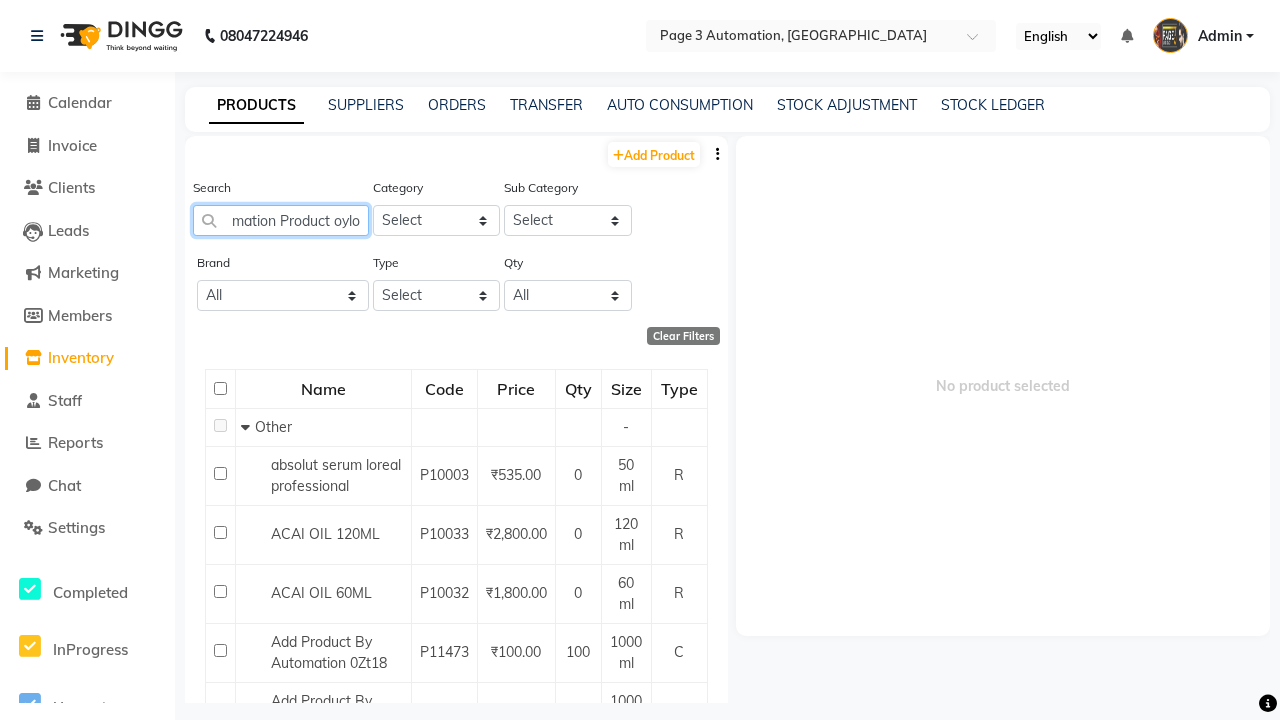 scroll, scrollTop: 0, scrollLeft: 38, axis: horizontal 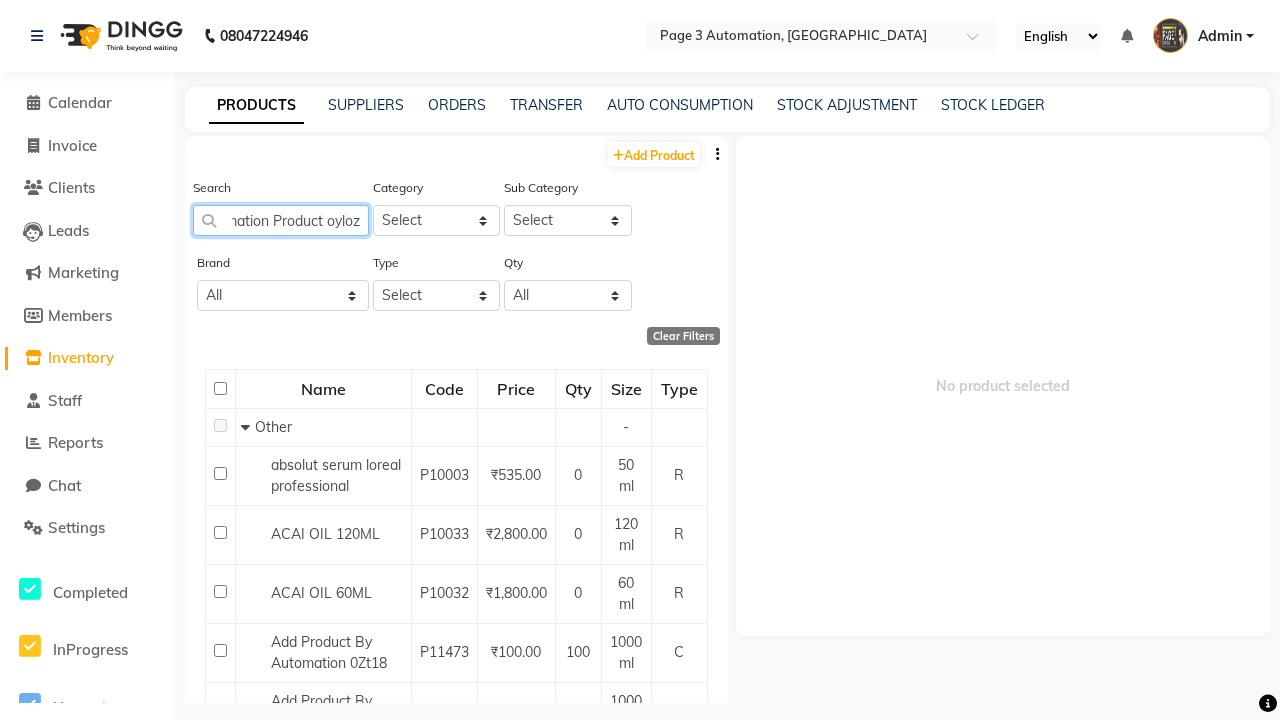 type on "Automation Product oyloz" 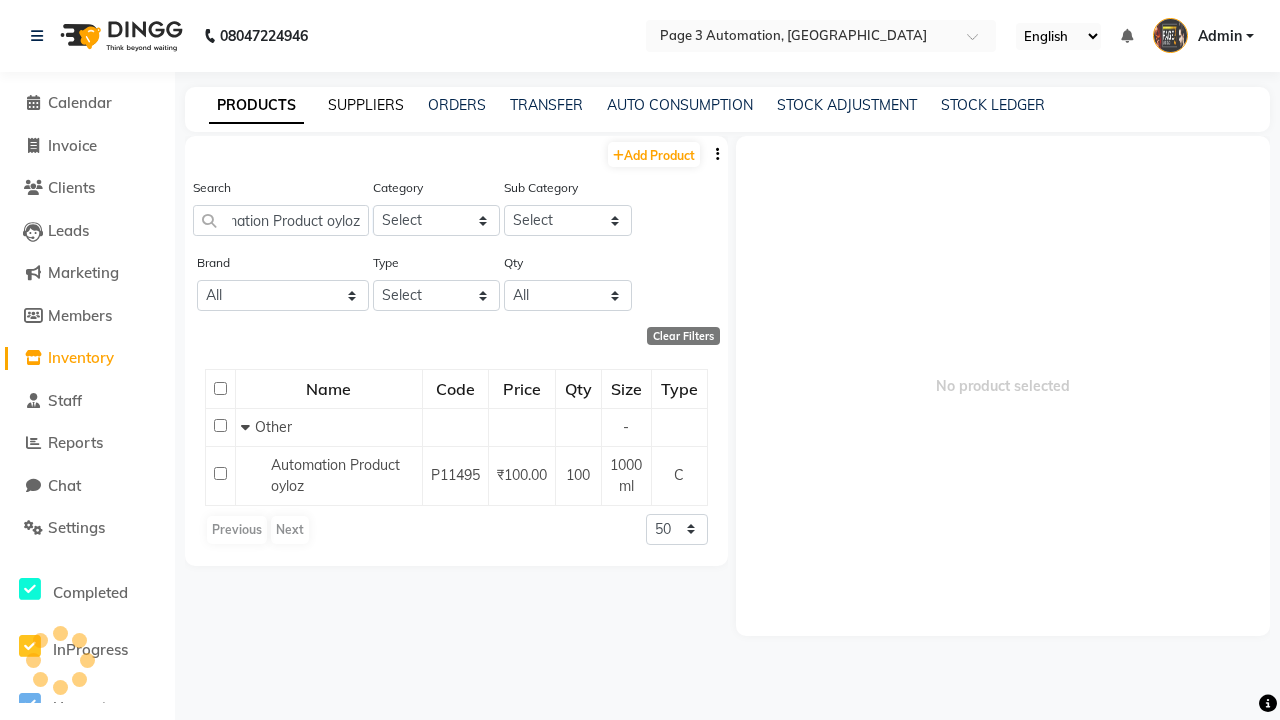 click on "SUPPLIERS" 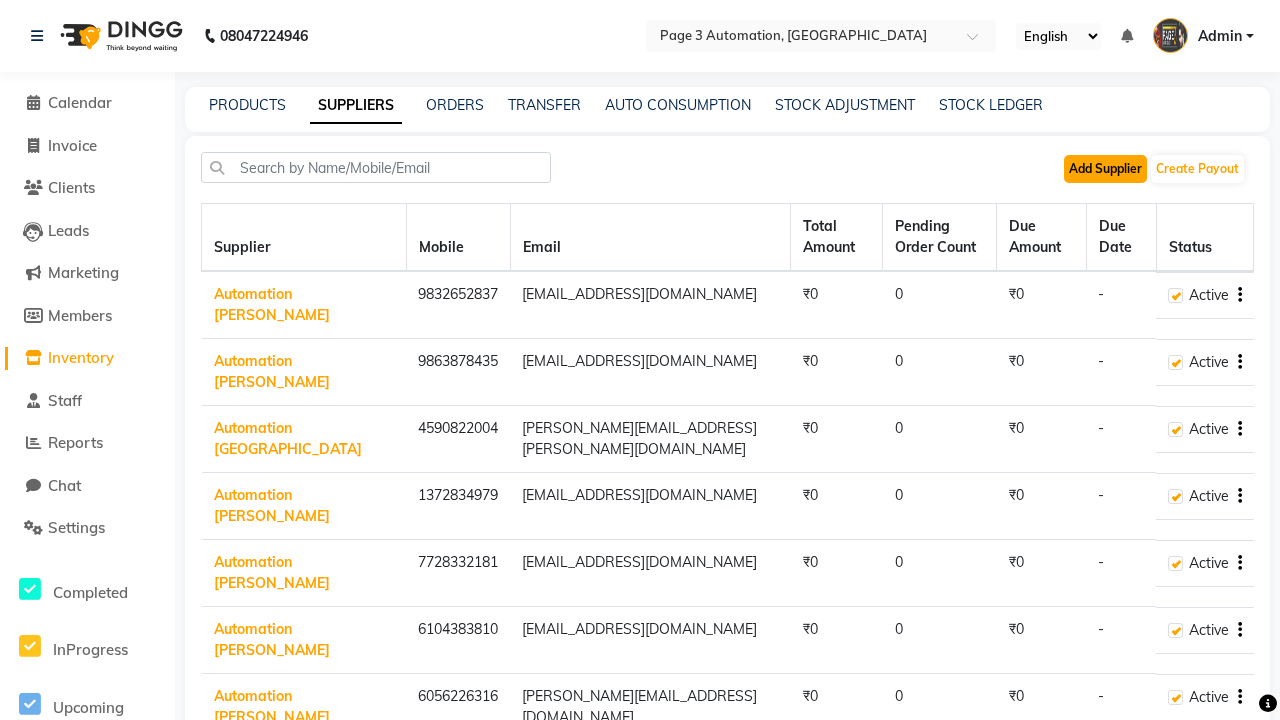 click on "Add Supplier" 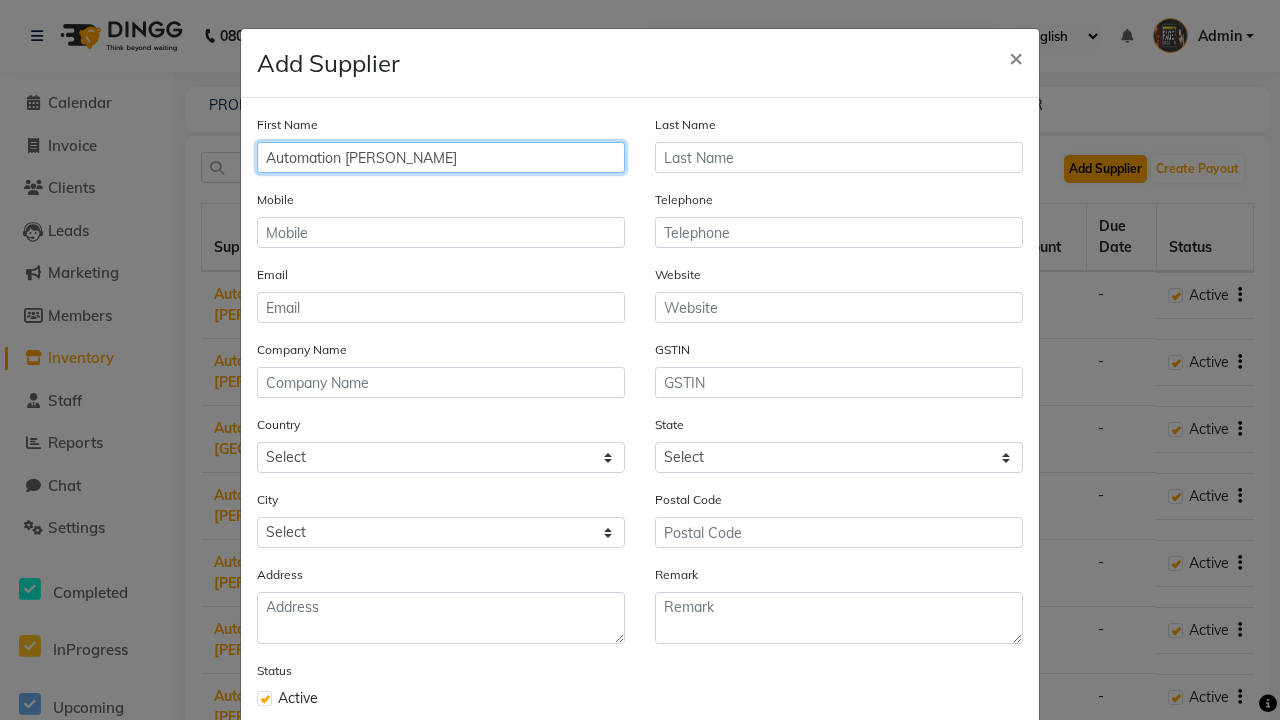 type on "Automation [PERSON_NAME]" 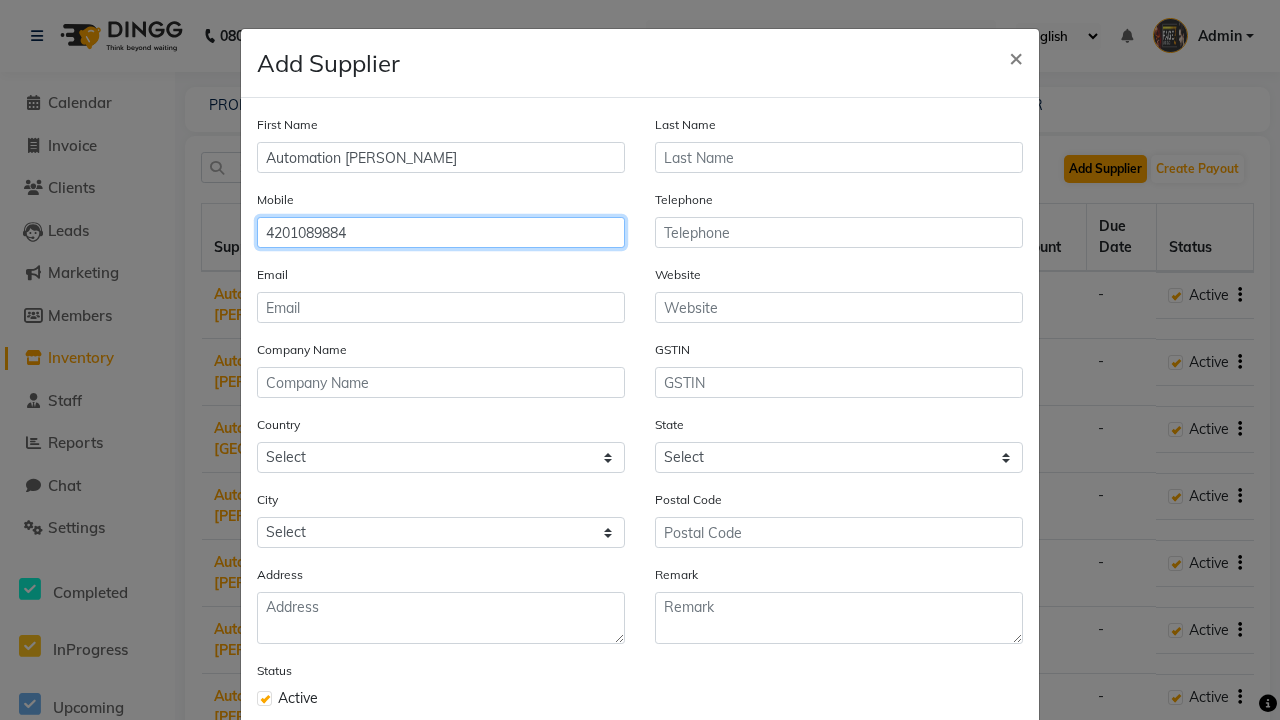 type on "4201089884" 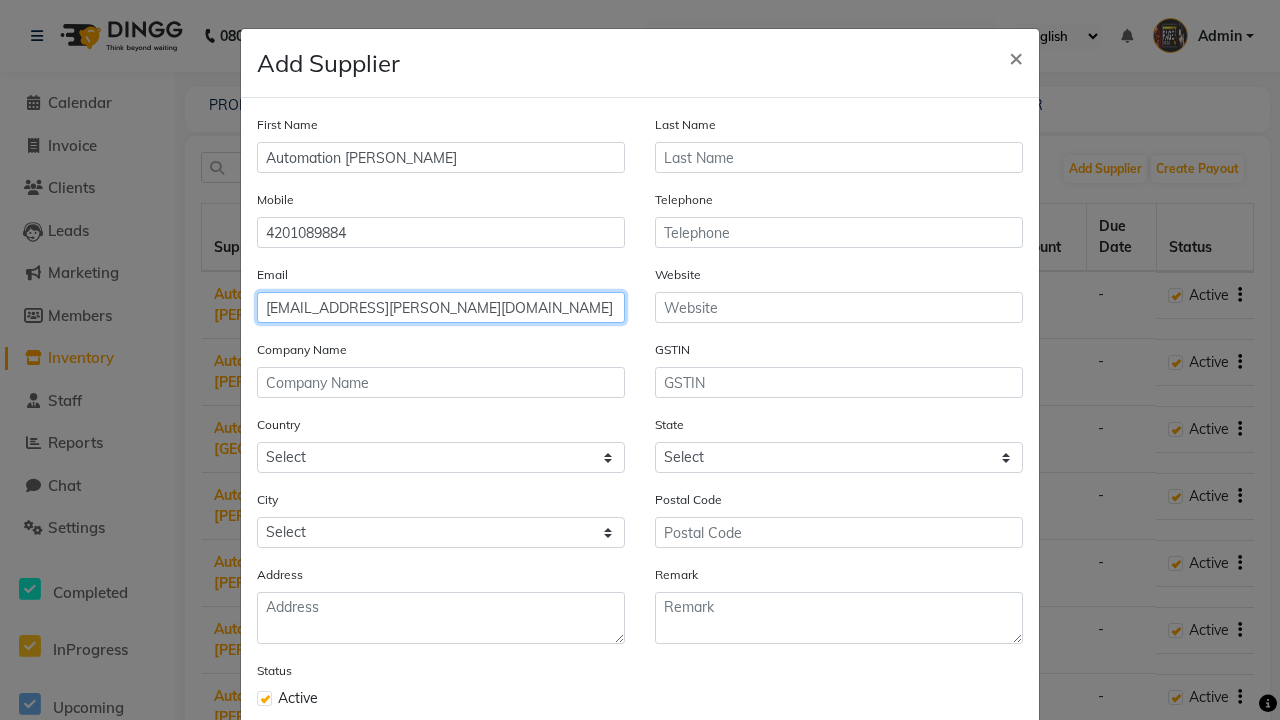 type on "[EMAIL_ADDRESS][PERSON_NAME][DOMAIN_NAME]" 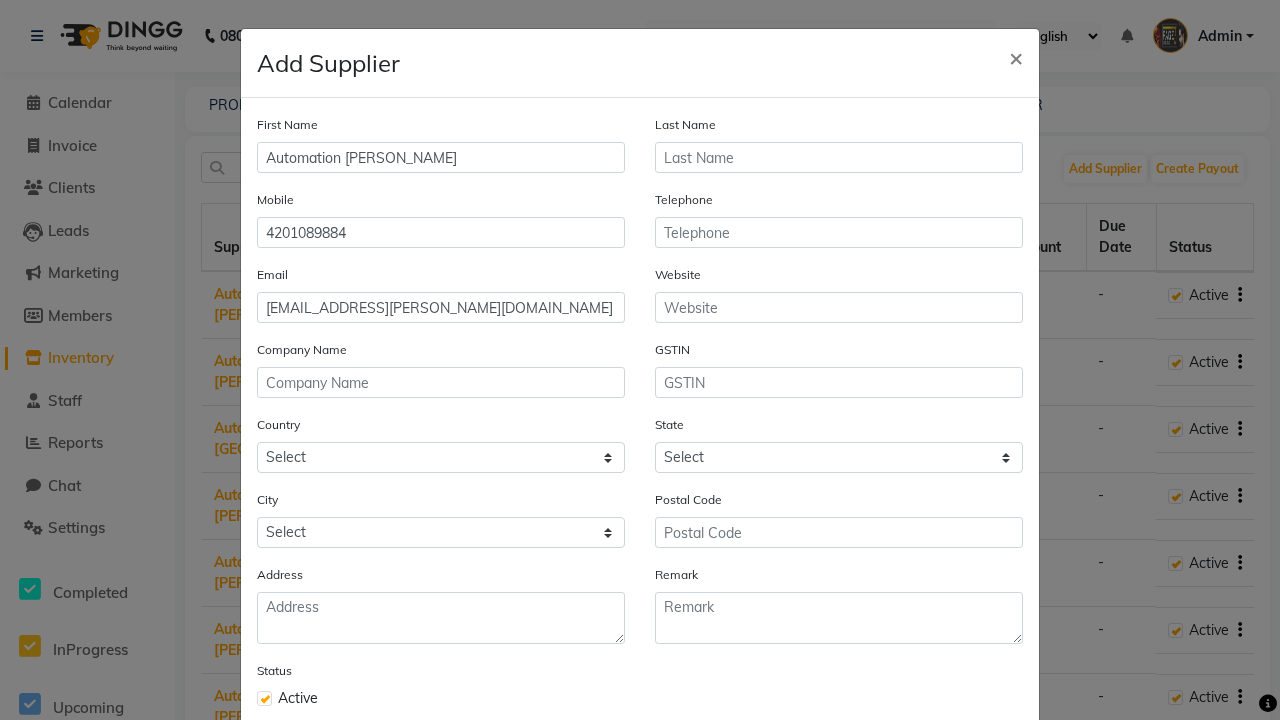 click on "Save" 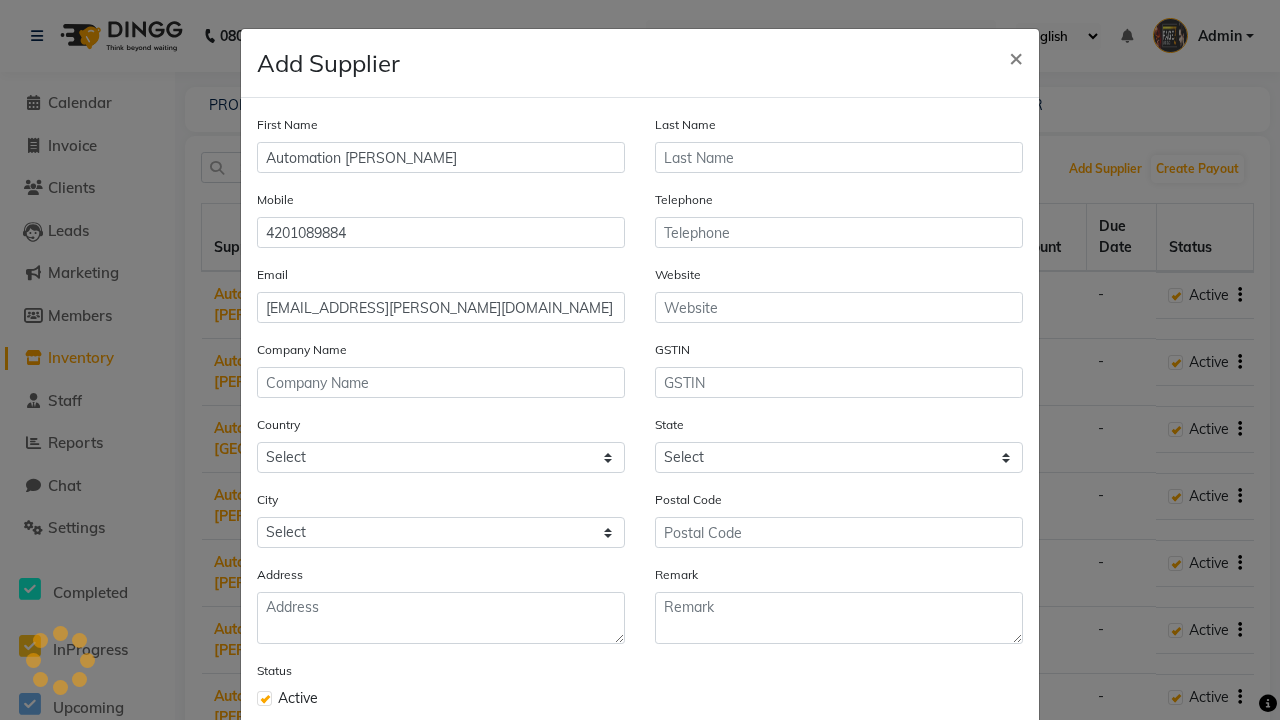 scroll, scrollTop: 113, scrollLeft: 0, axis: vertical 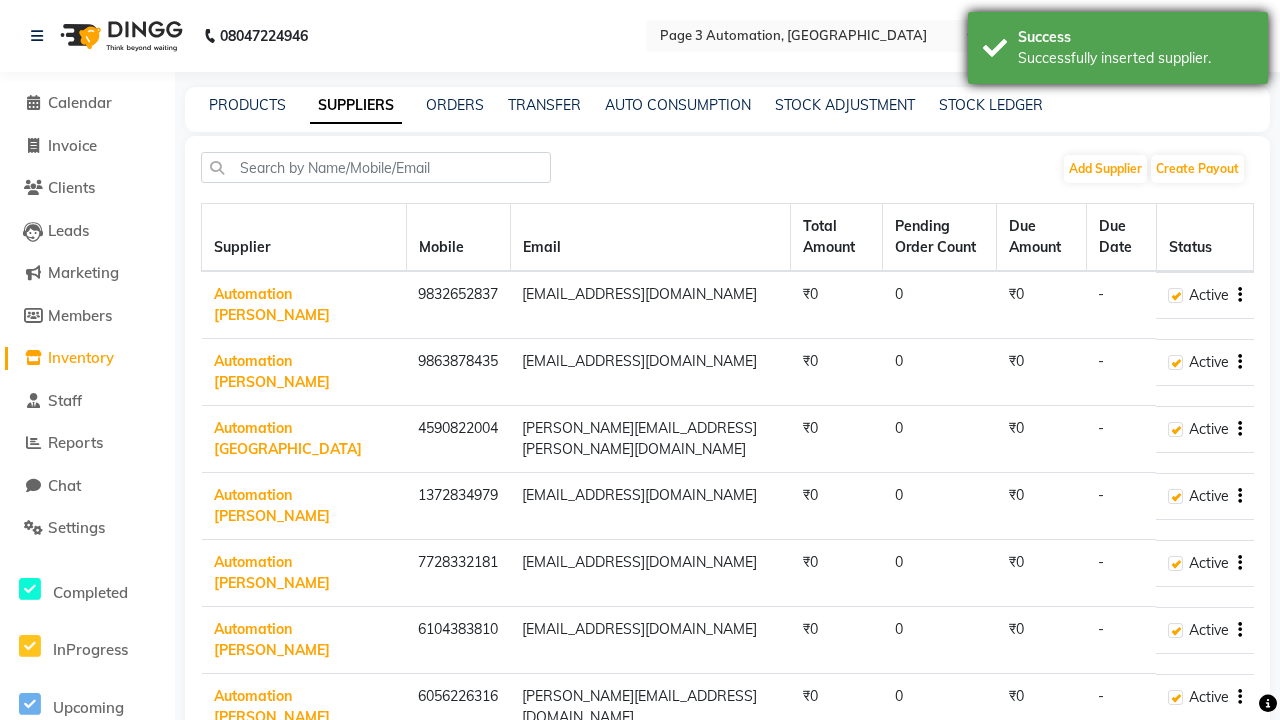 click on "Successfully inserted supplier." at bounding box center [1135, 58] 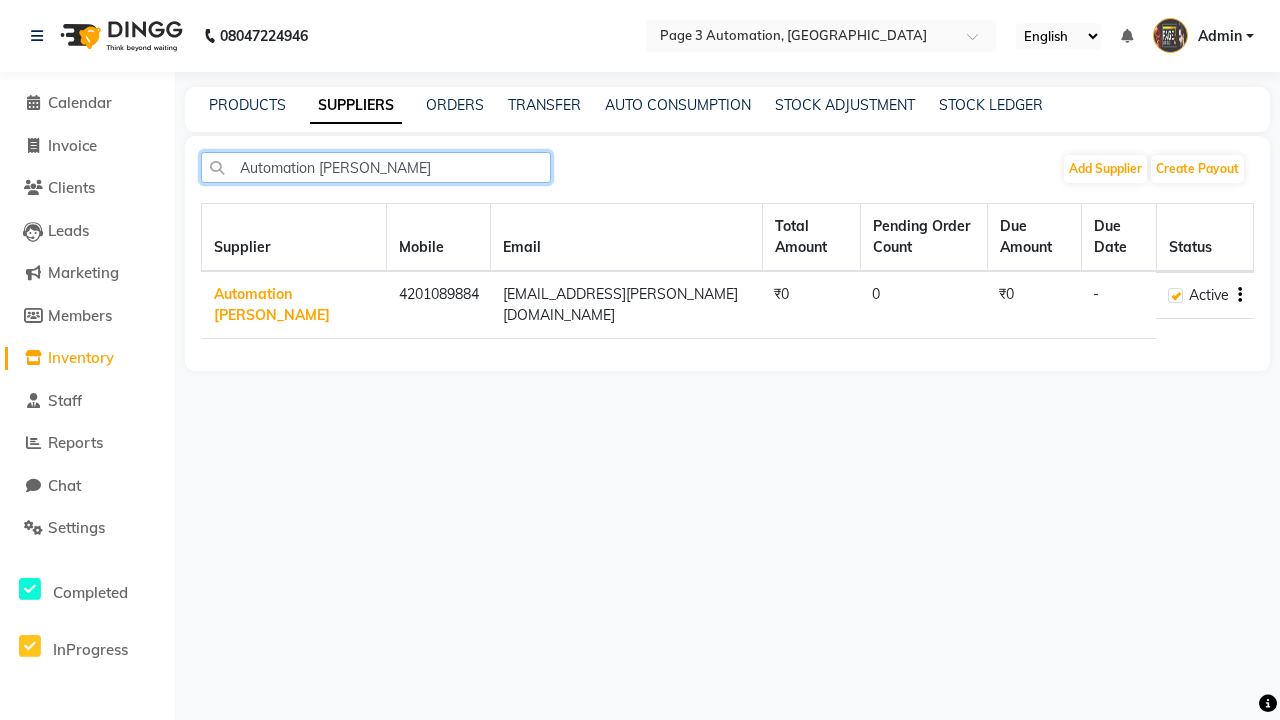type on "Automation [PERSON_NAME]" 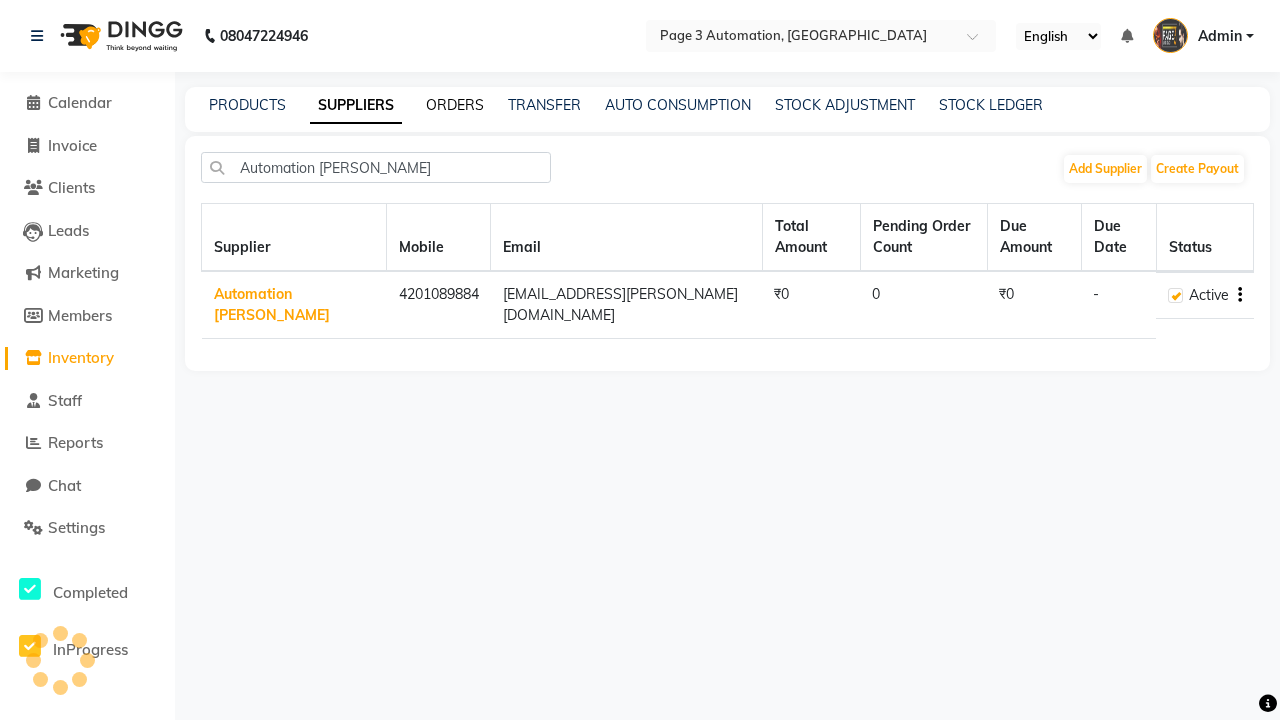 click on "ORDERS" 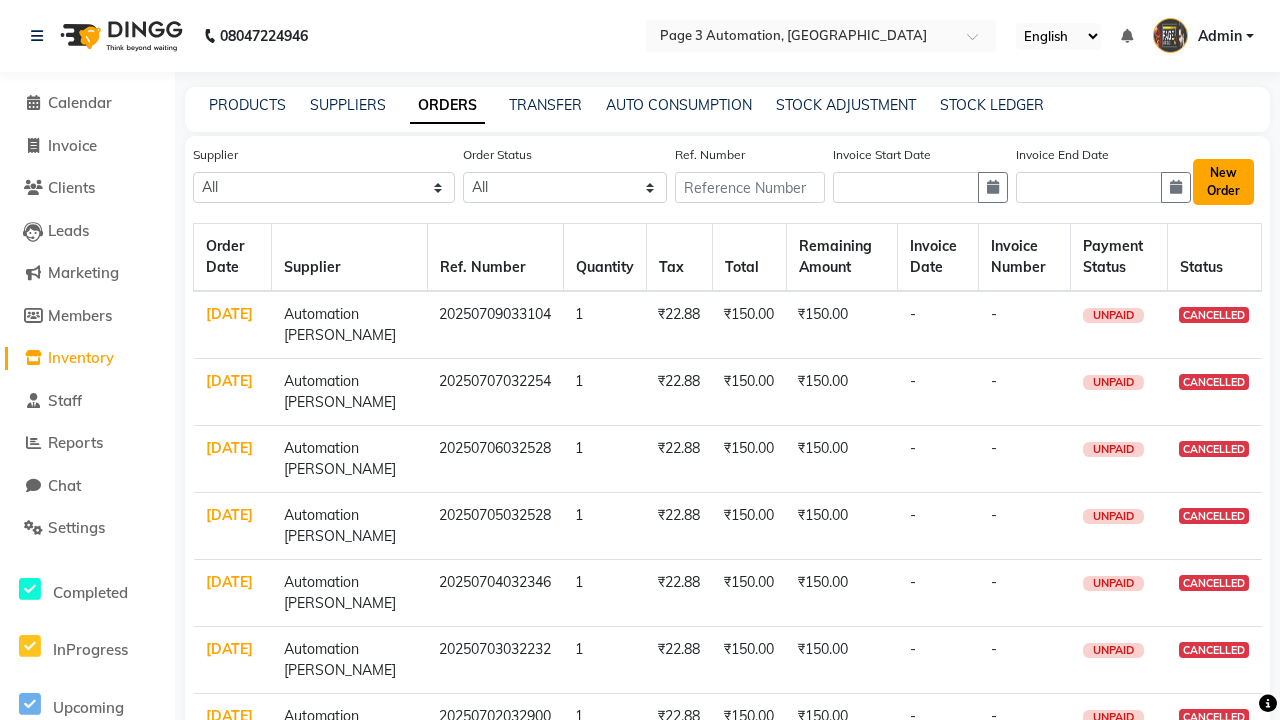 click on "New Order" 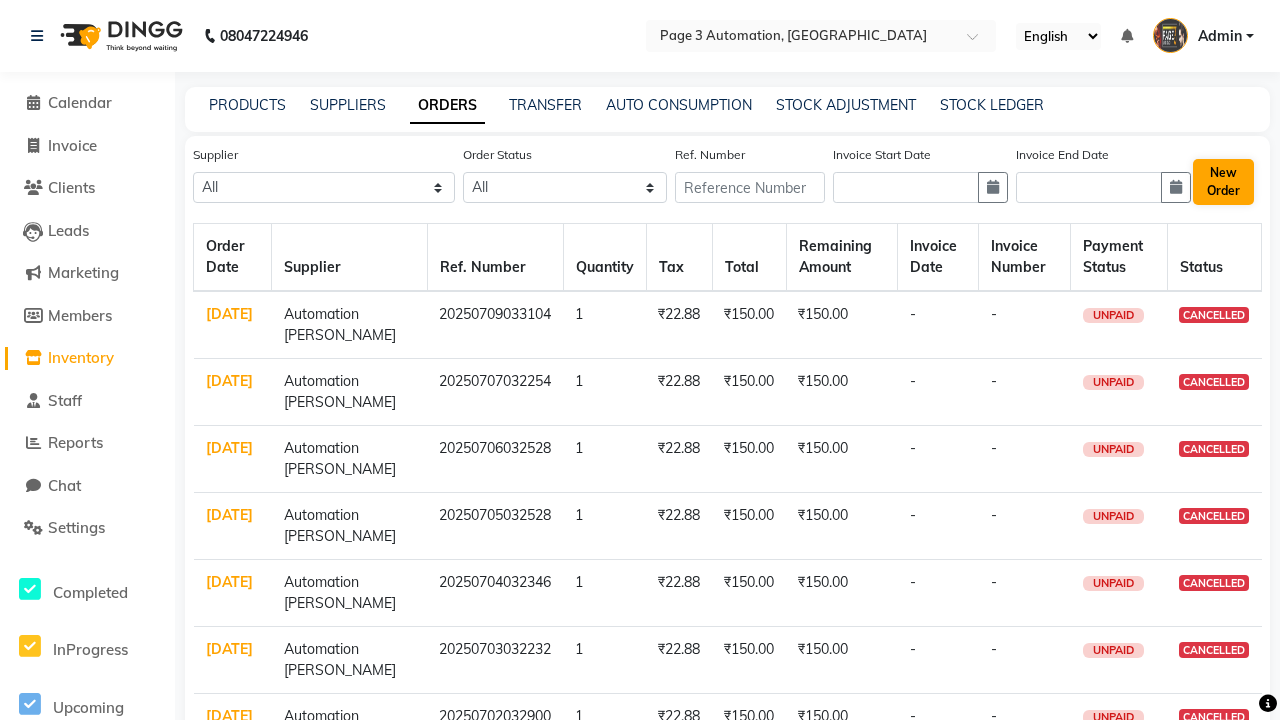 select on "true" 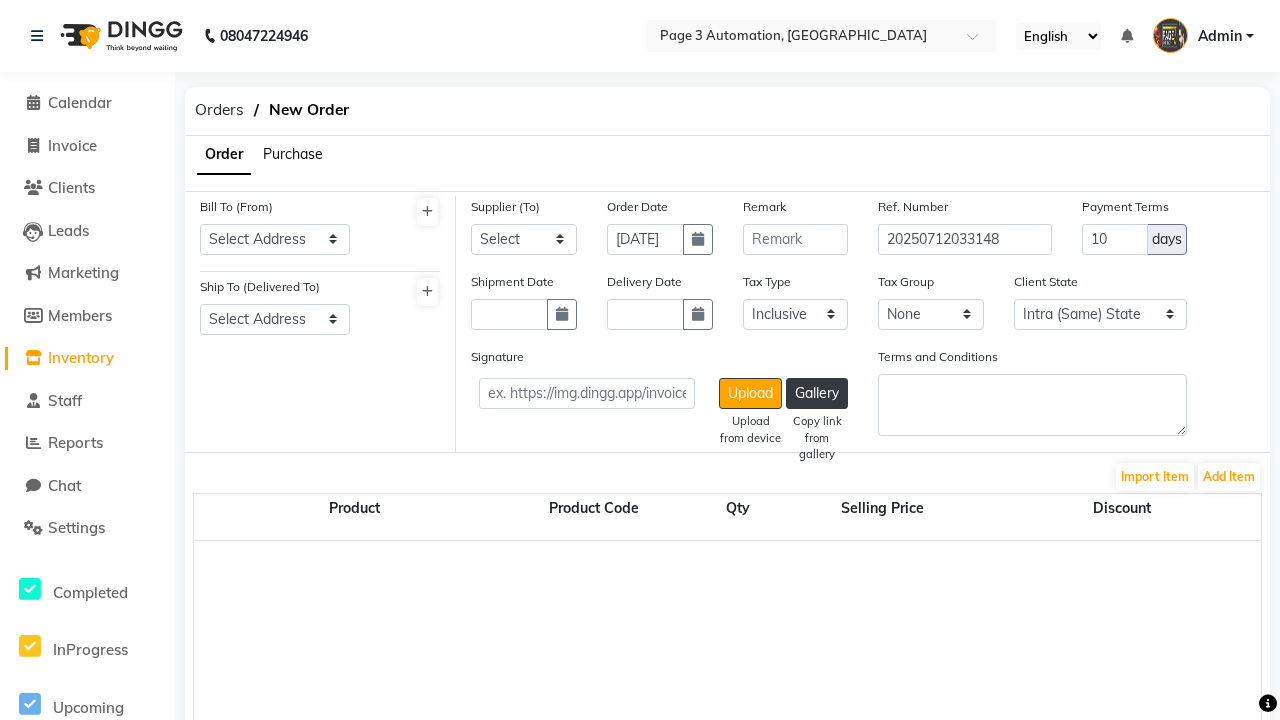 select on "3529" 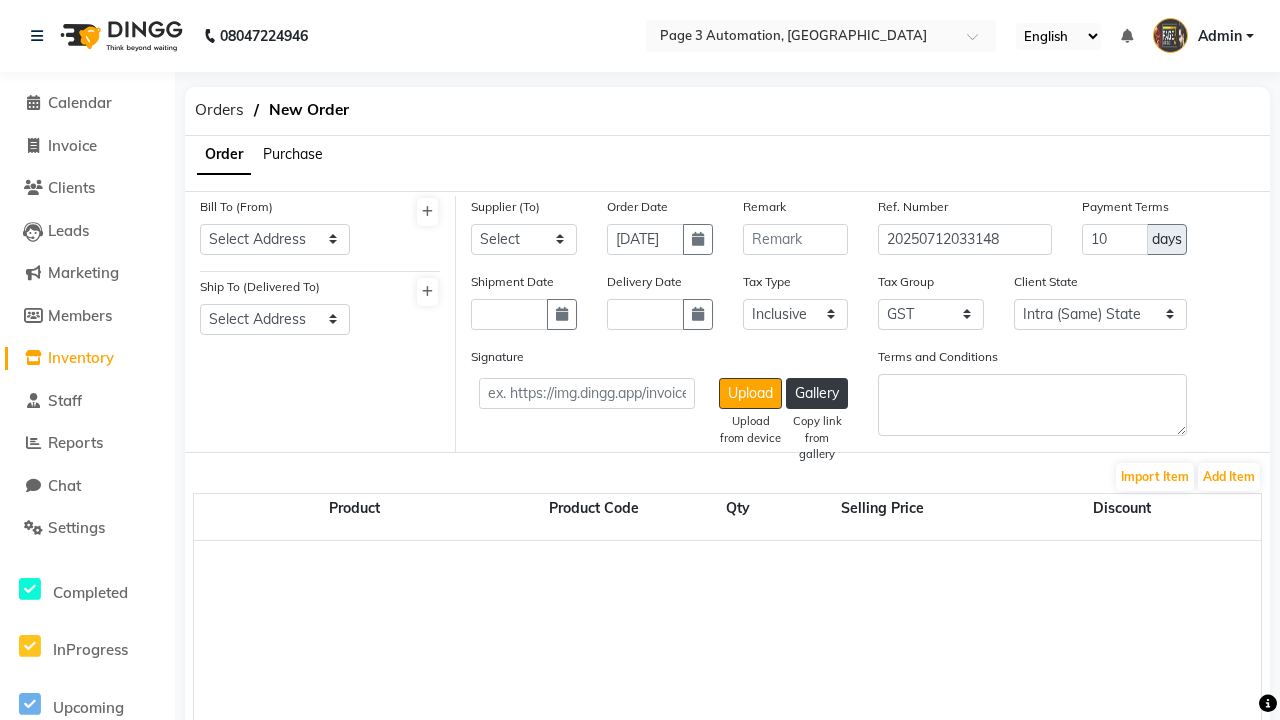 select on "1325" 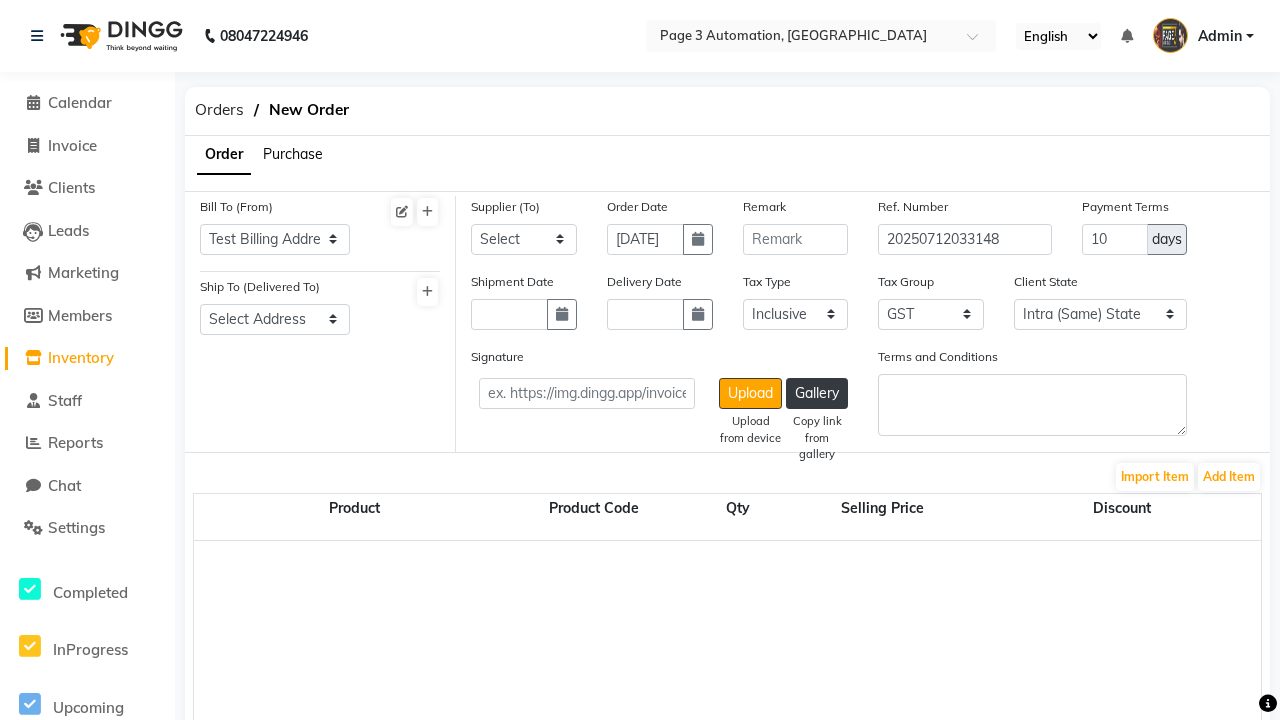 select on "1326" 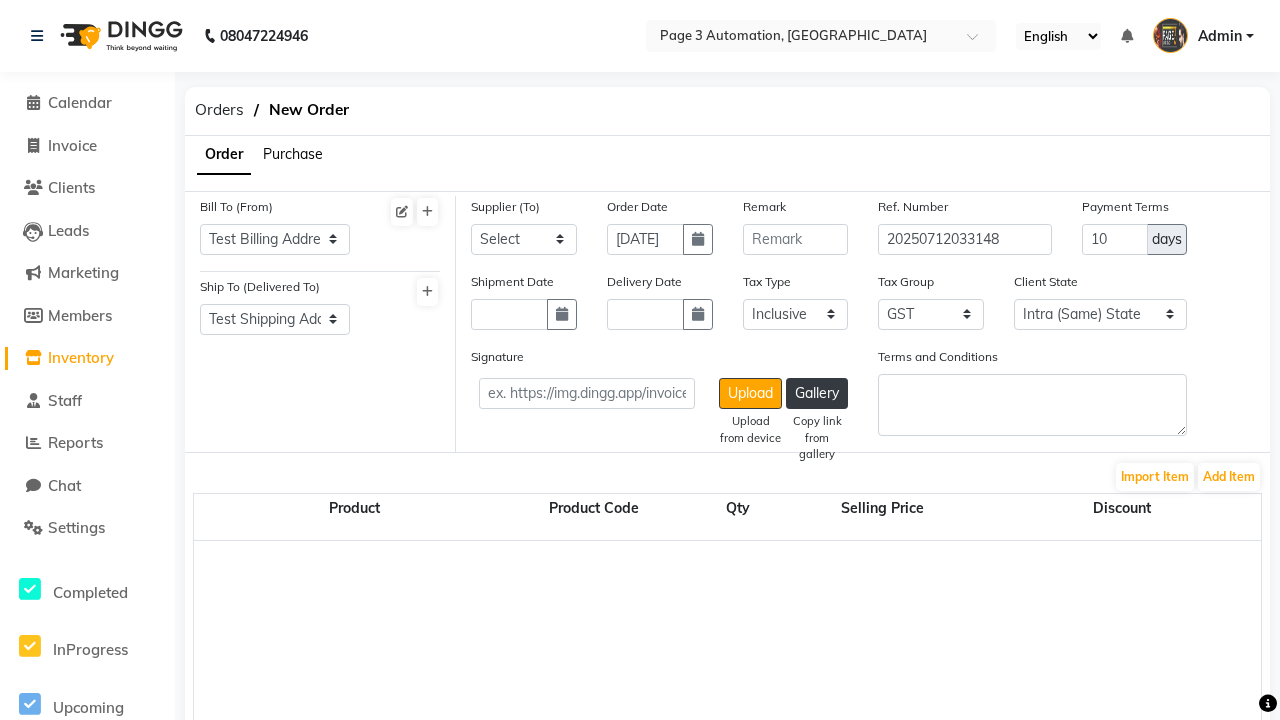 select on "5330" 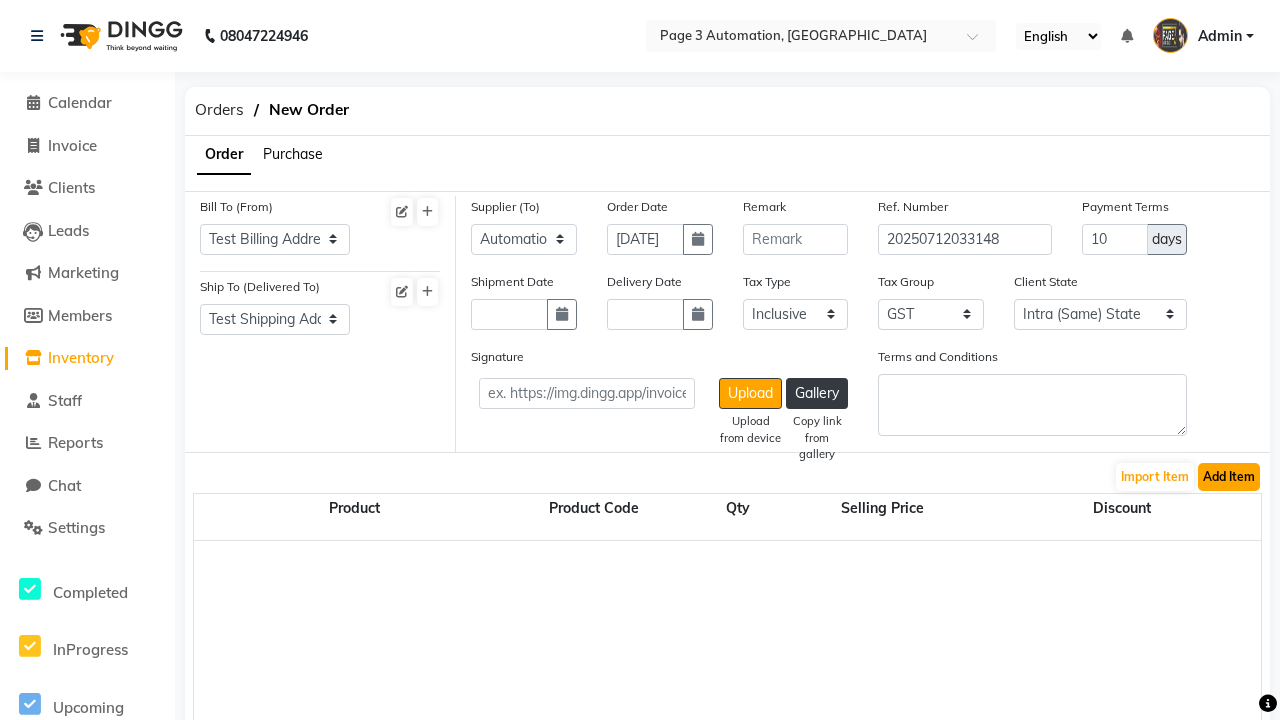 click on "Add Item" 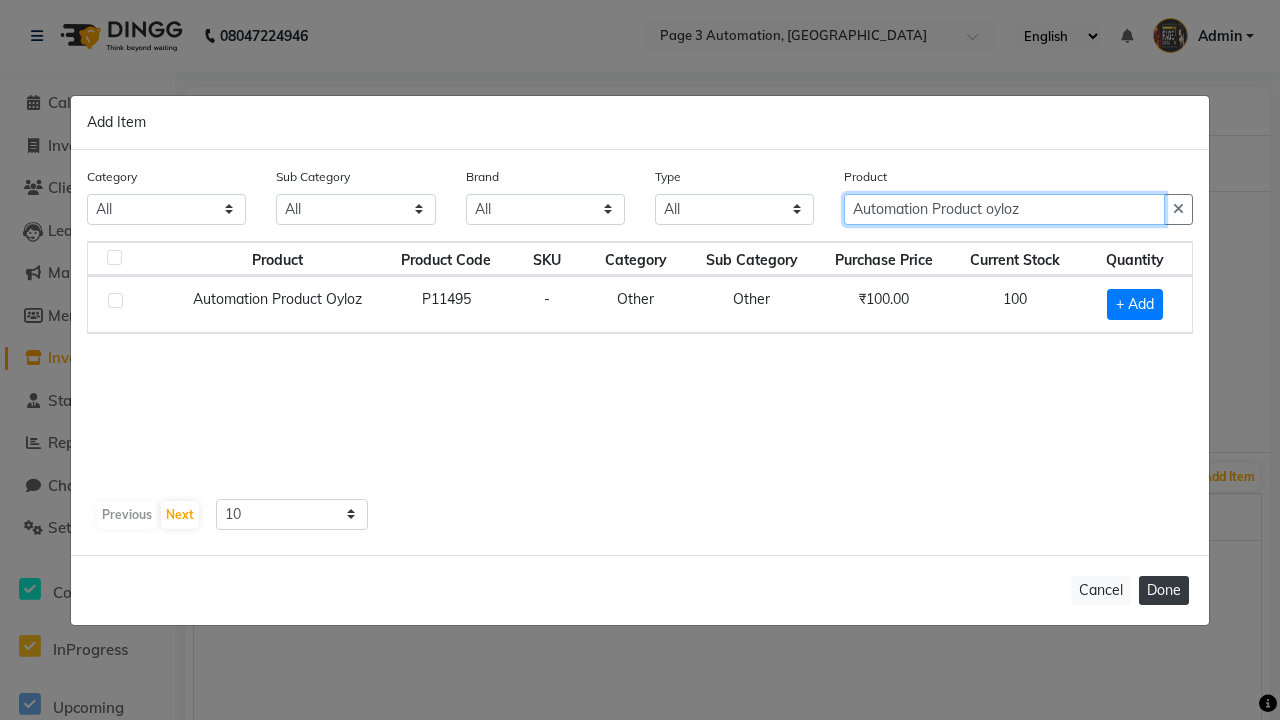 type on "Automation Product oyloz" 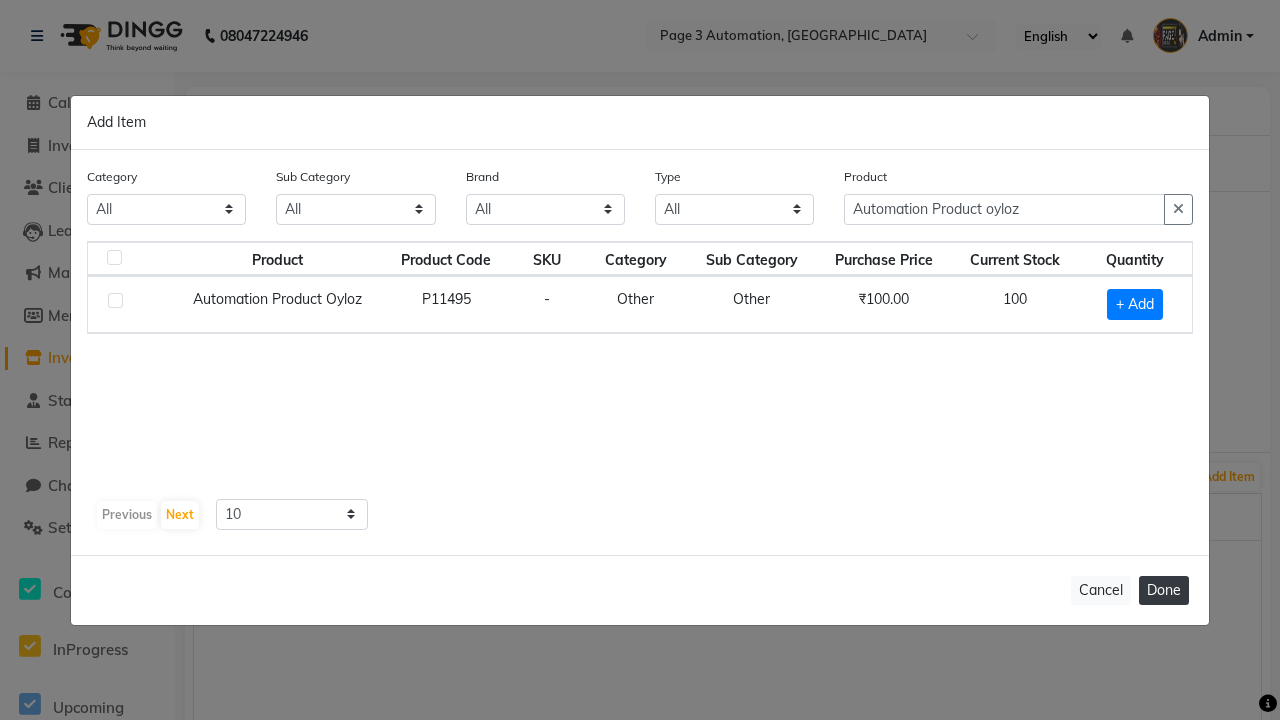click on "+ Add" 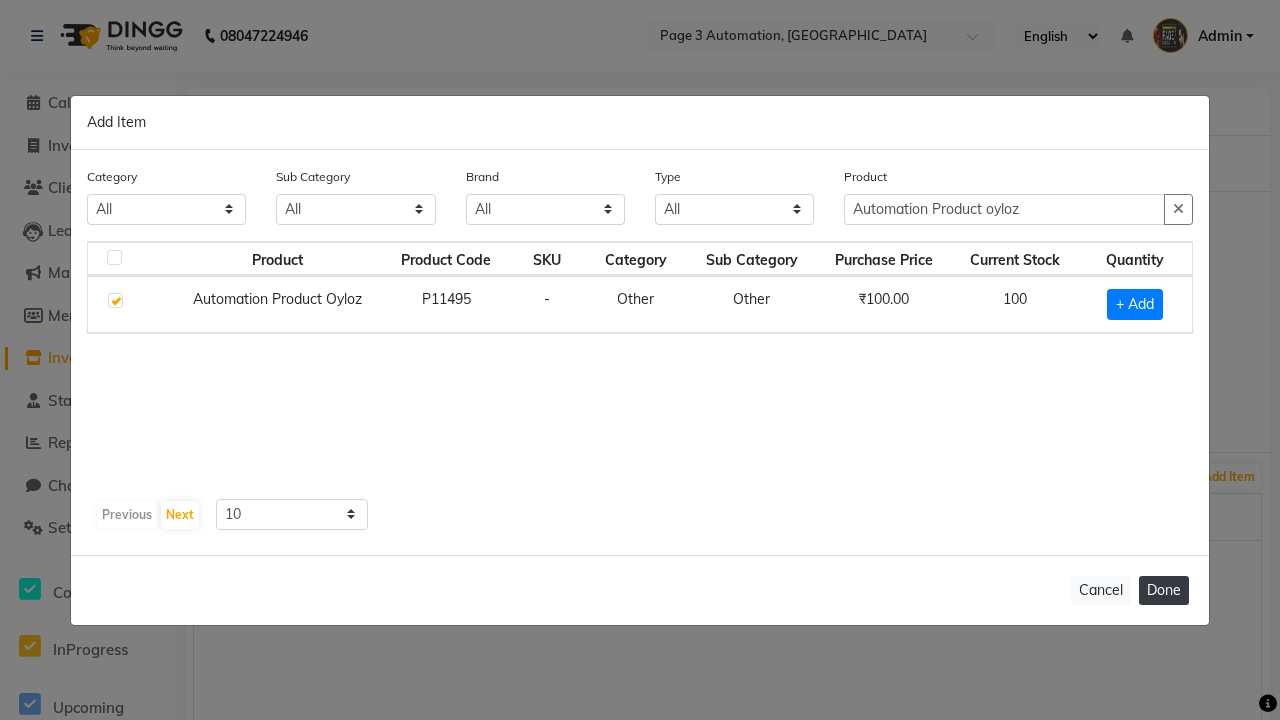 checkbox on "true" 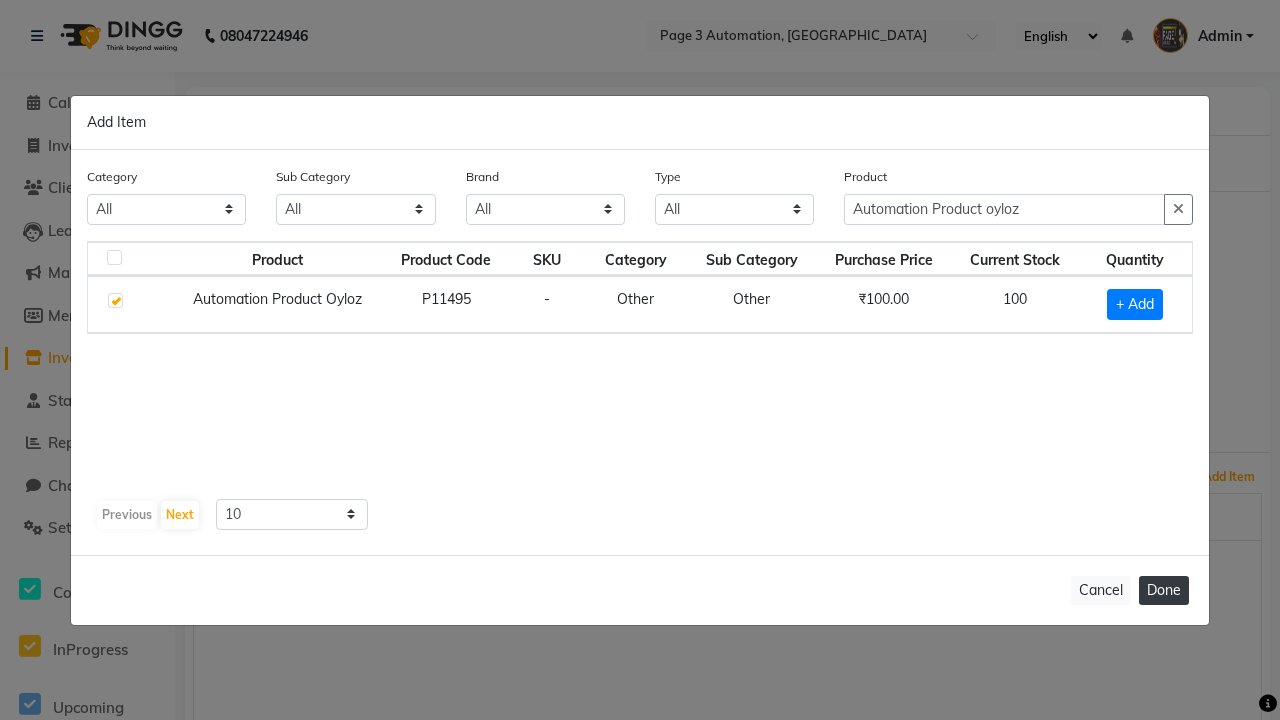 select on "3529" 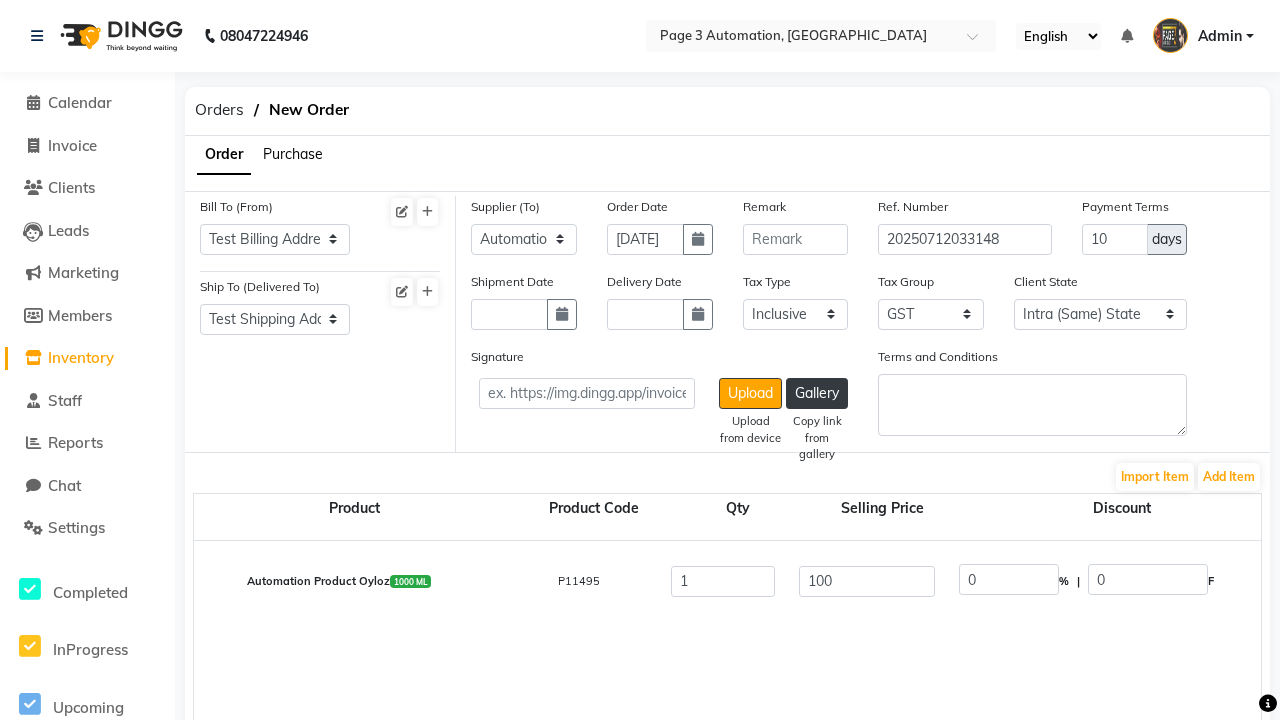 click on "Create" 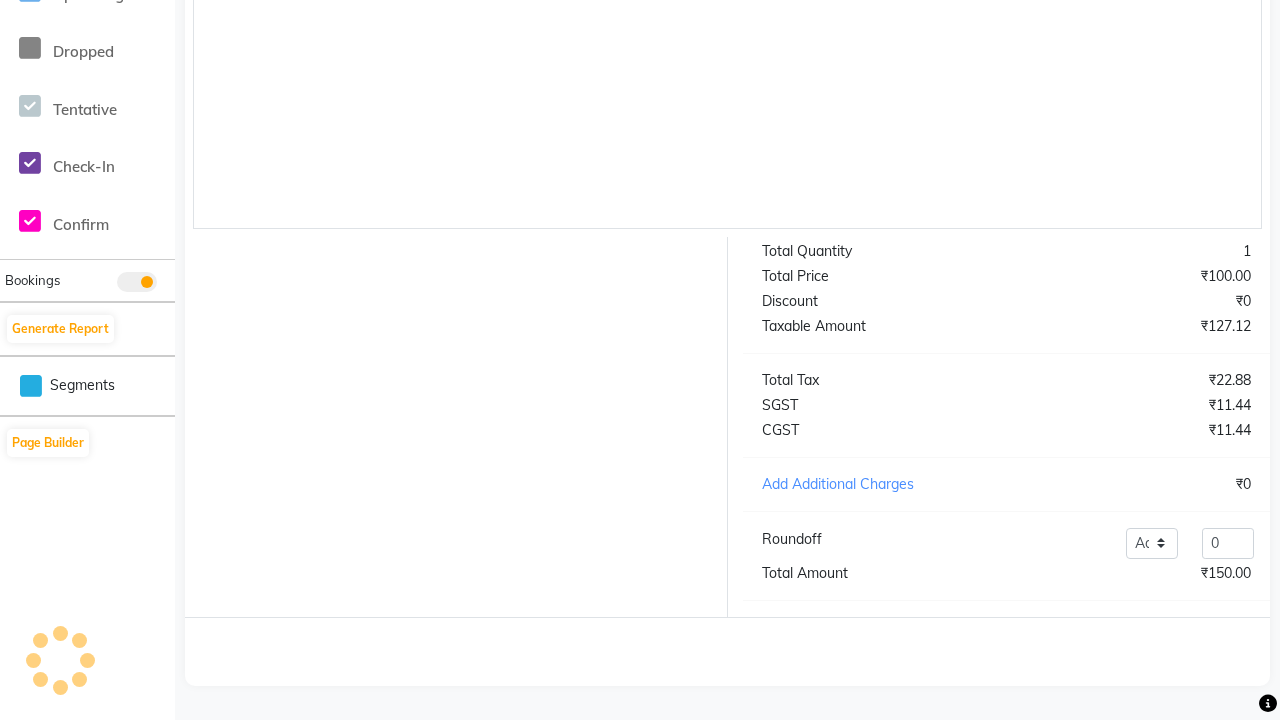 scroll, scrollTop: 663, scrollLeft: 0, axis: vertical 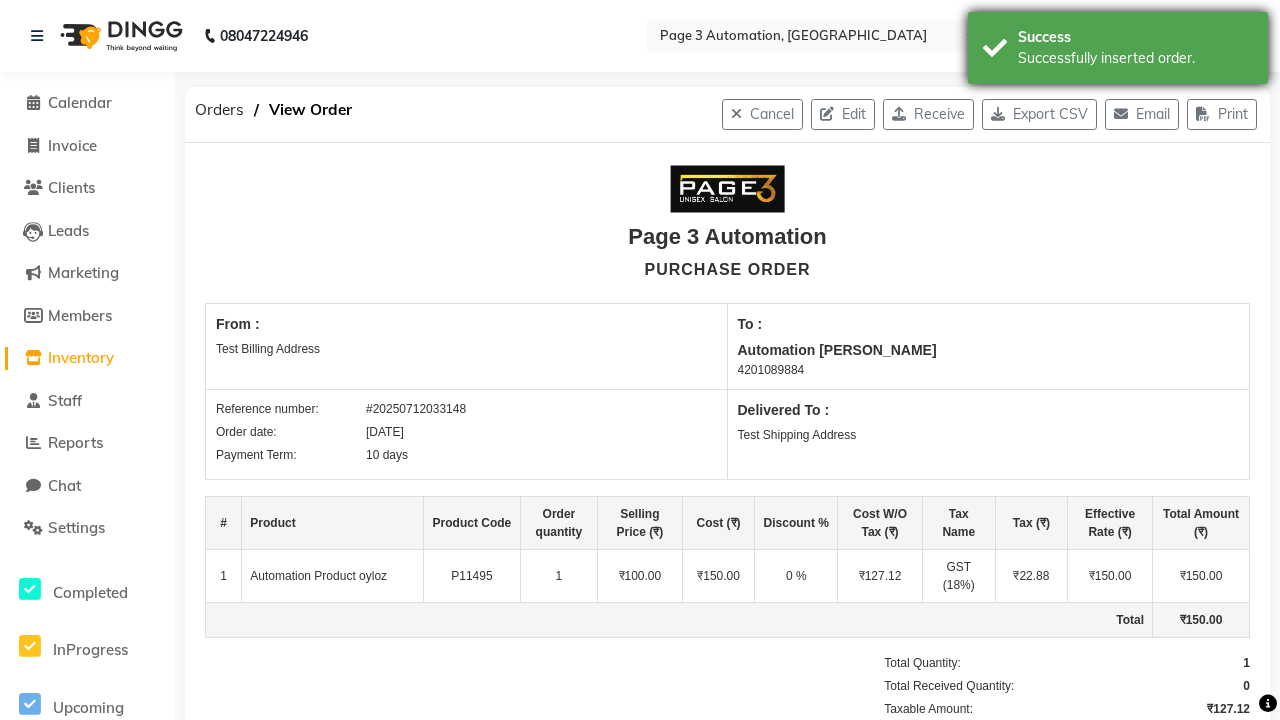 click on "Successfully inserted order." at bounding box center [1135, 58] 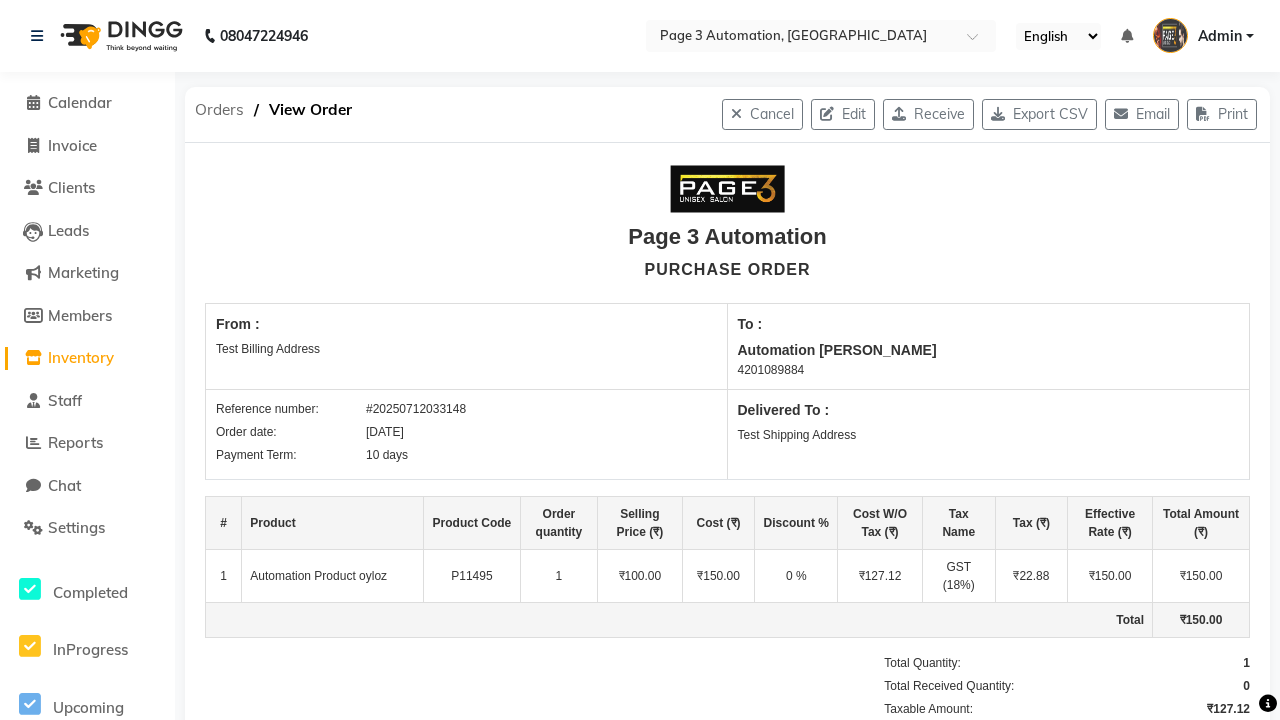 click on "Orders" 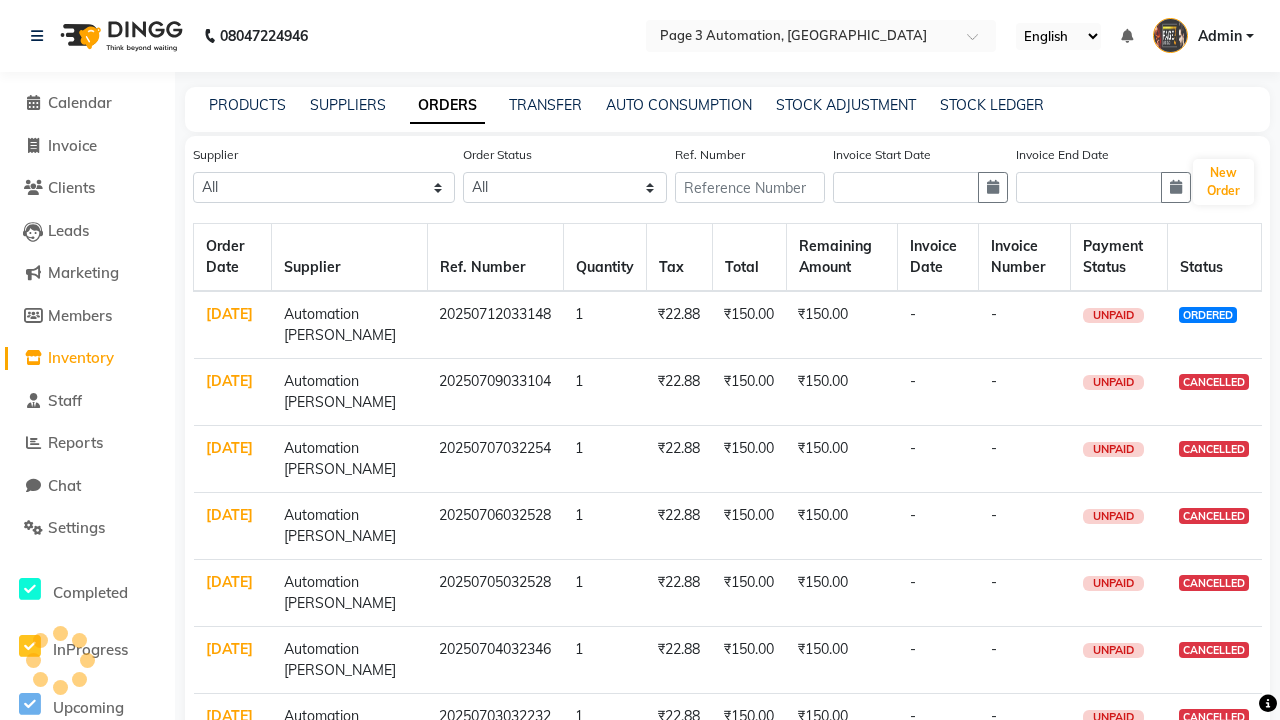 select on "5330" 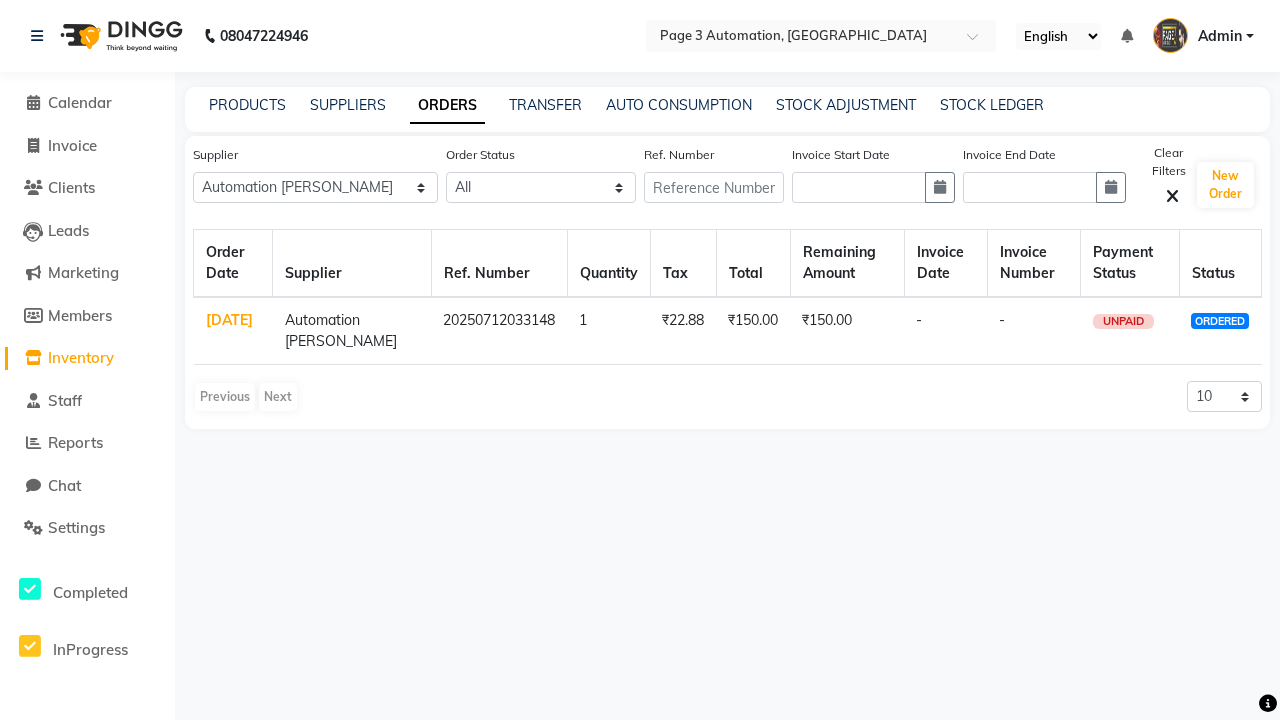 click on "ORDERS" 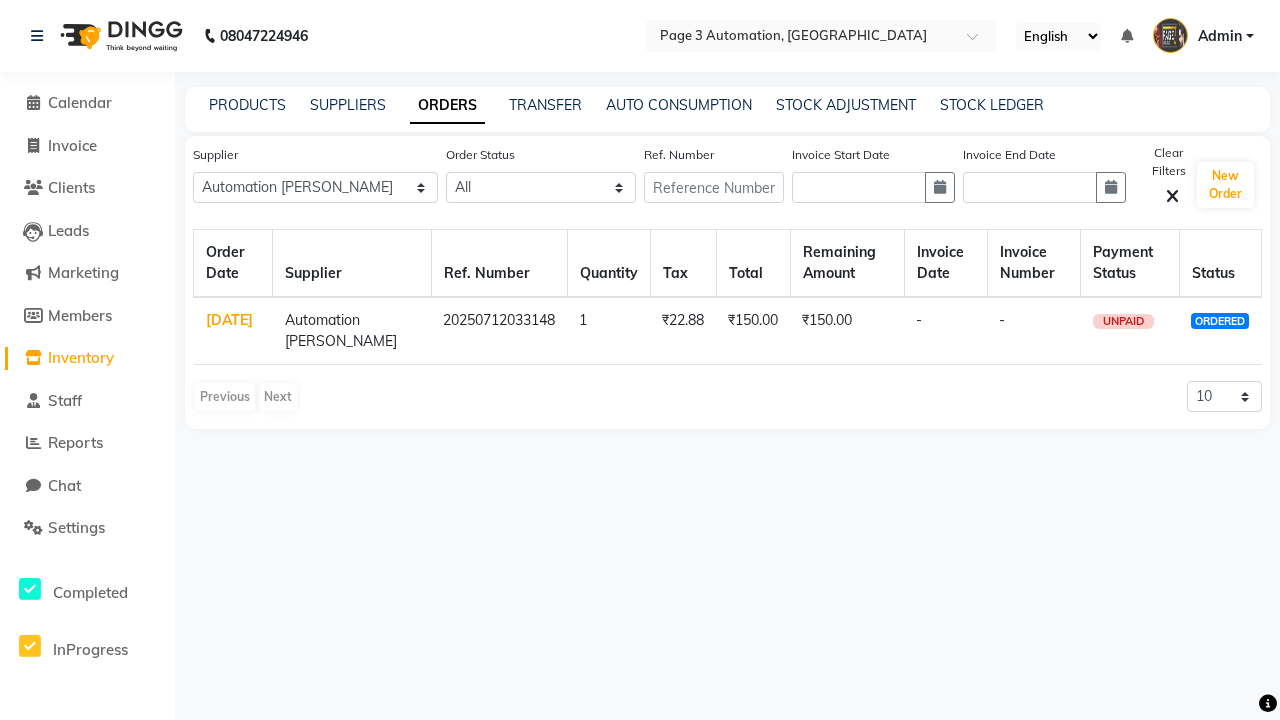click on "[DATE]" 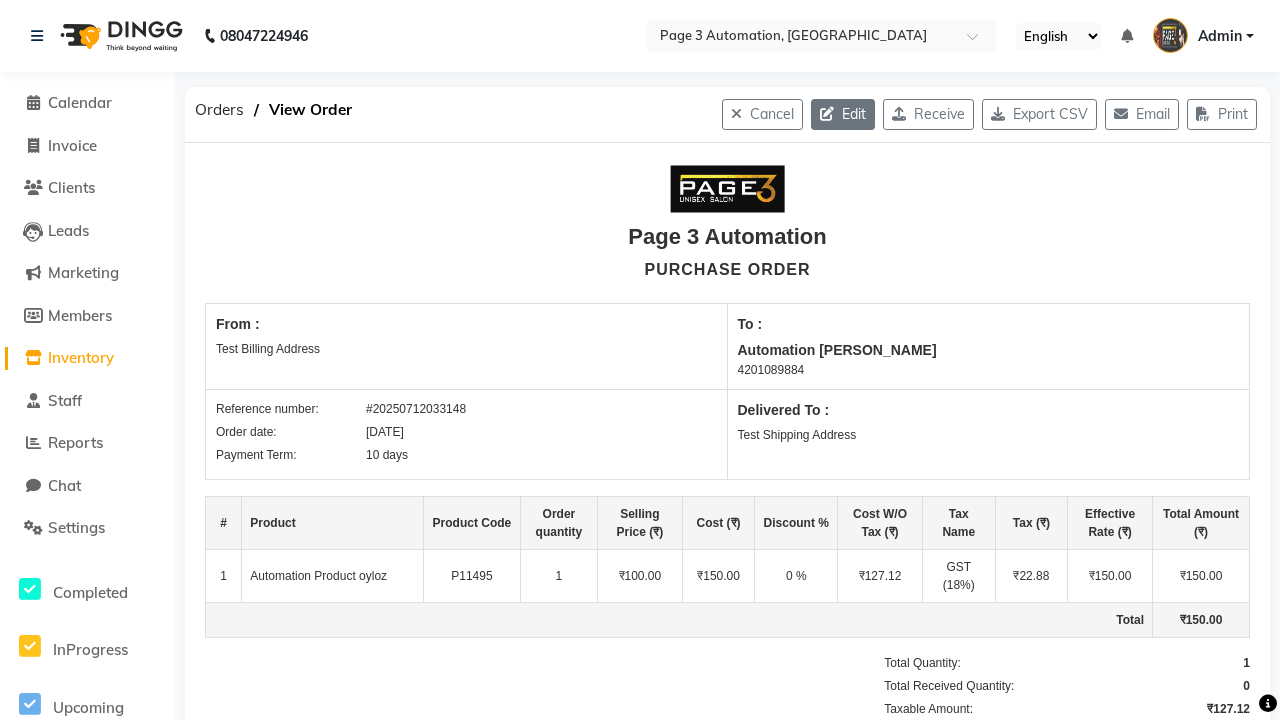 click 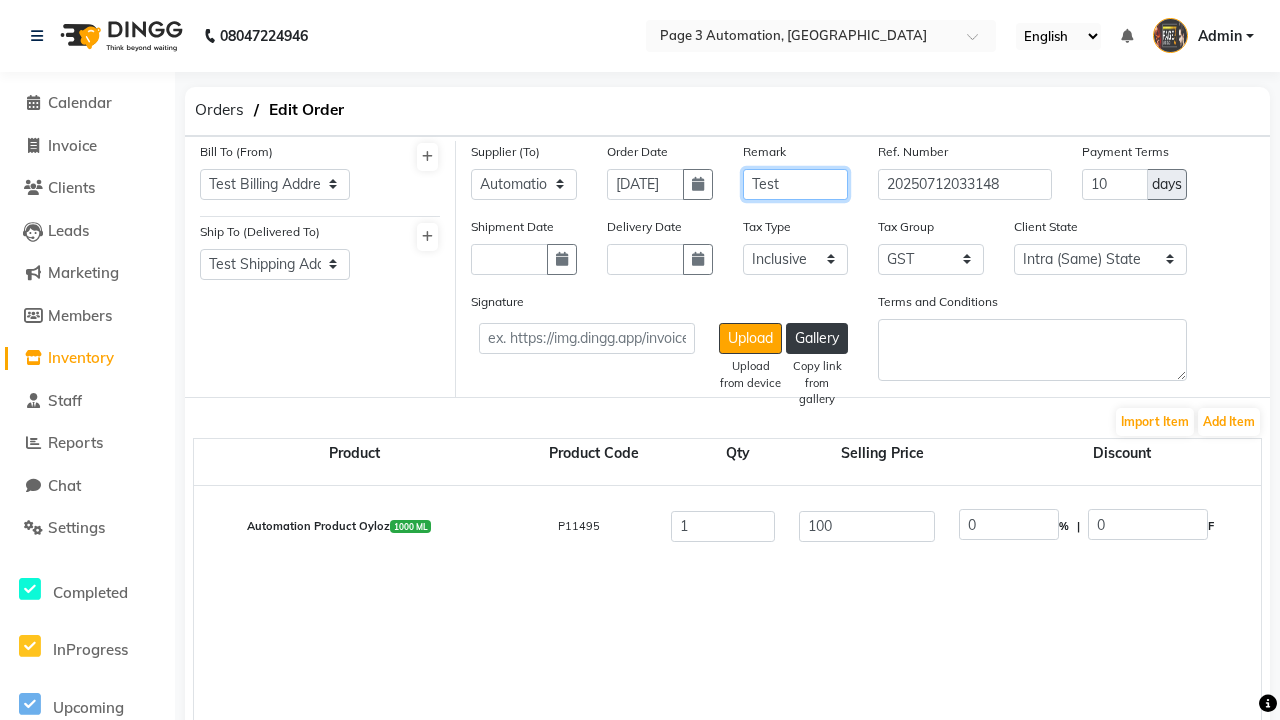type on "Test" 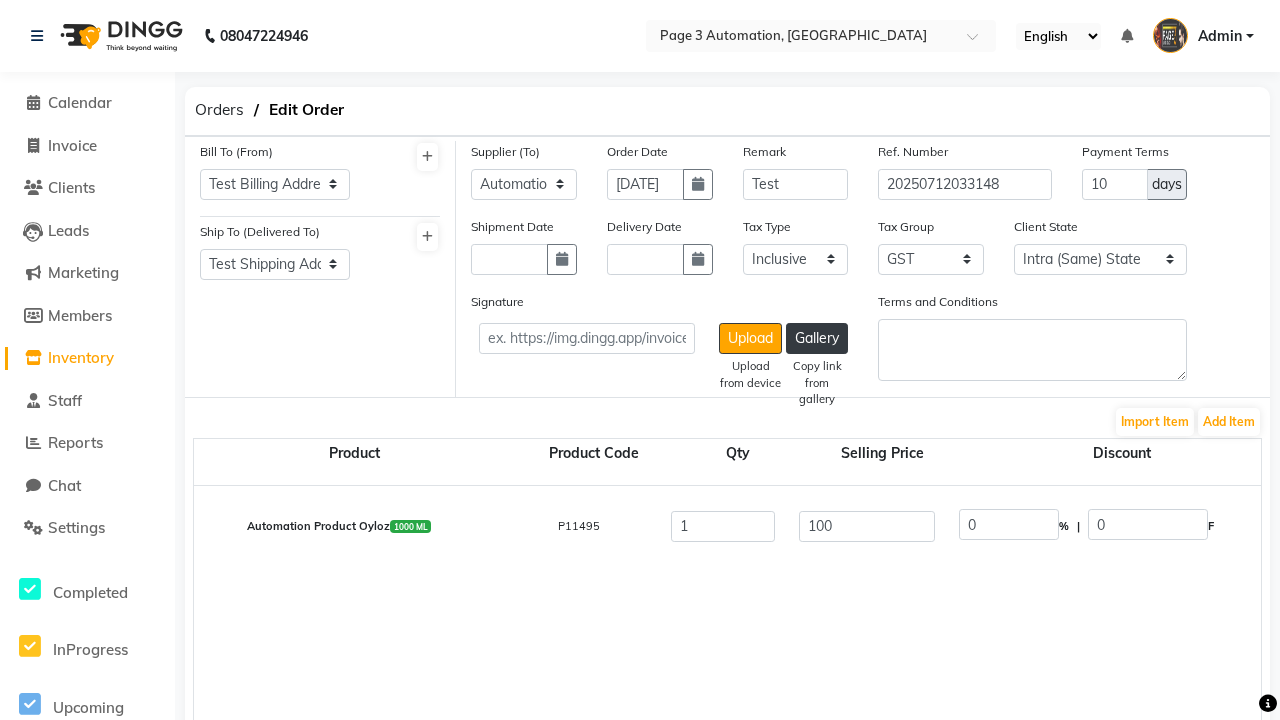 click on "Update" 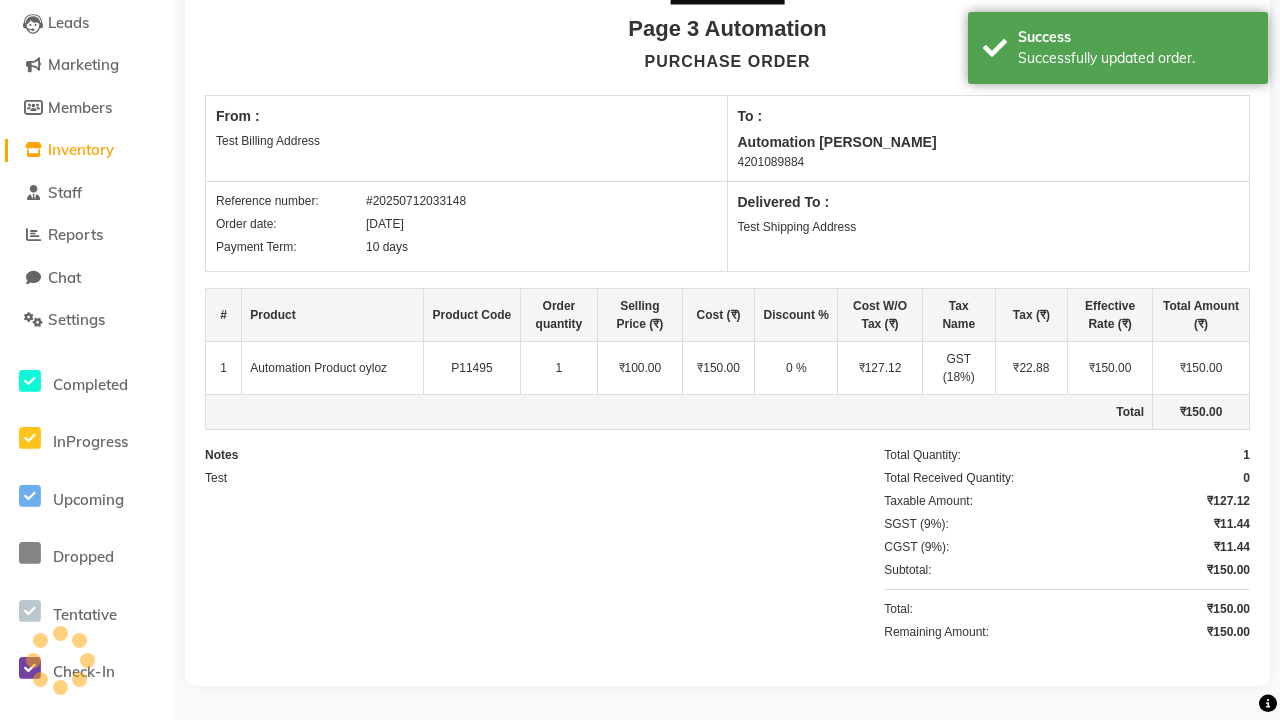 scroll, scrollTop: 0, scrollLeft: 0, axis: both 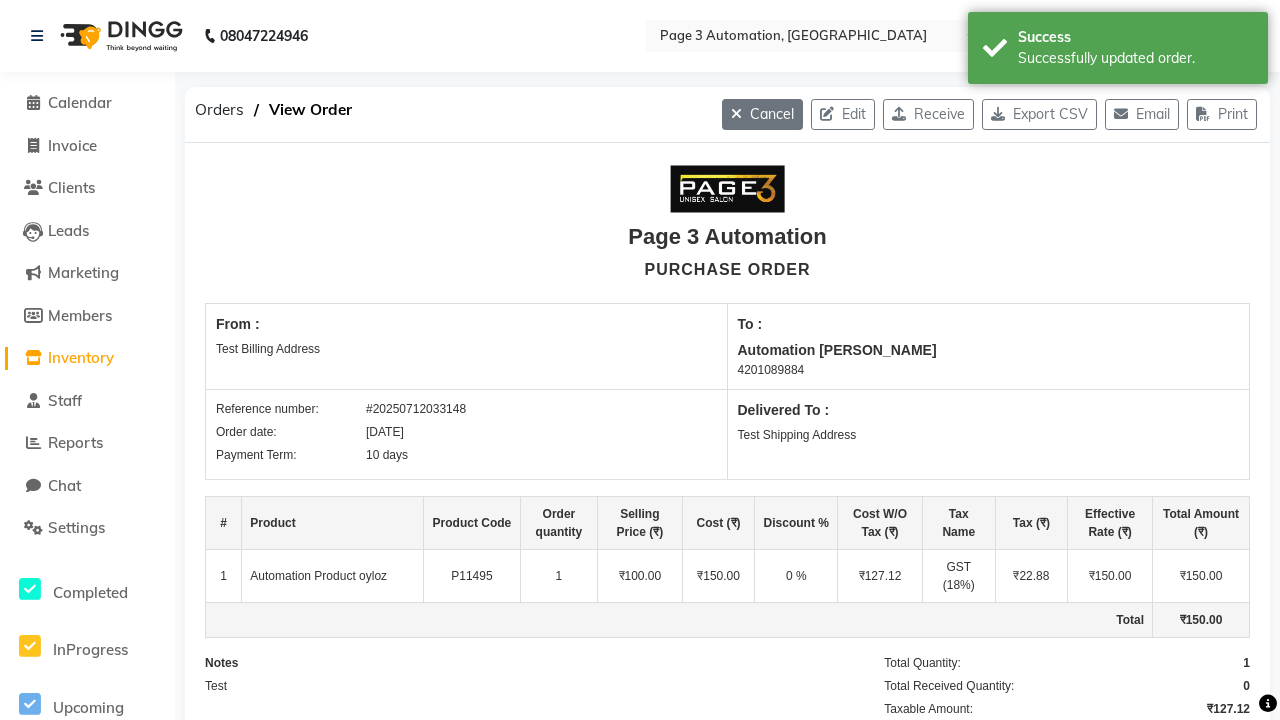 click on "Successfully updated order." at bounding box center (1135, 58) 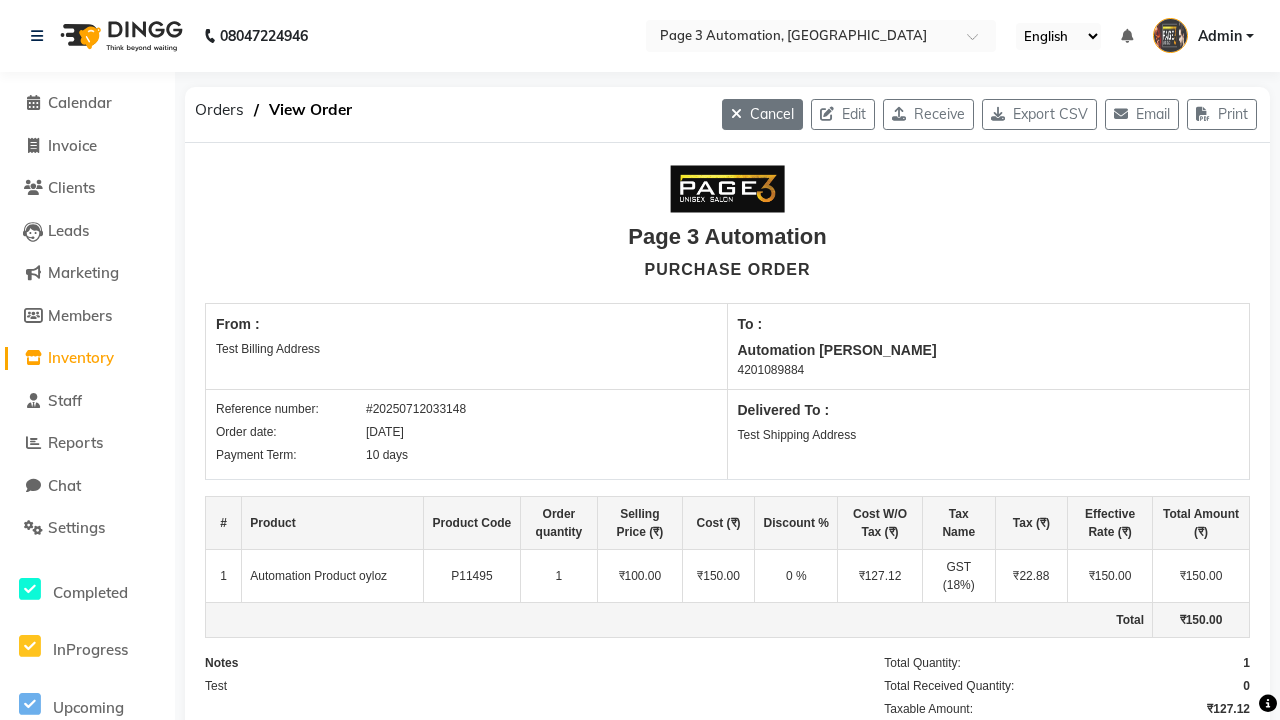 click on "Cancel" 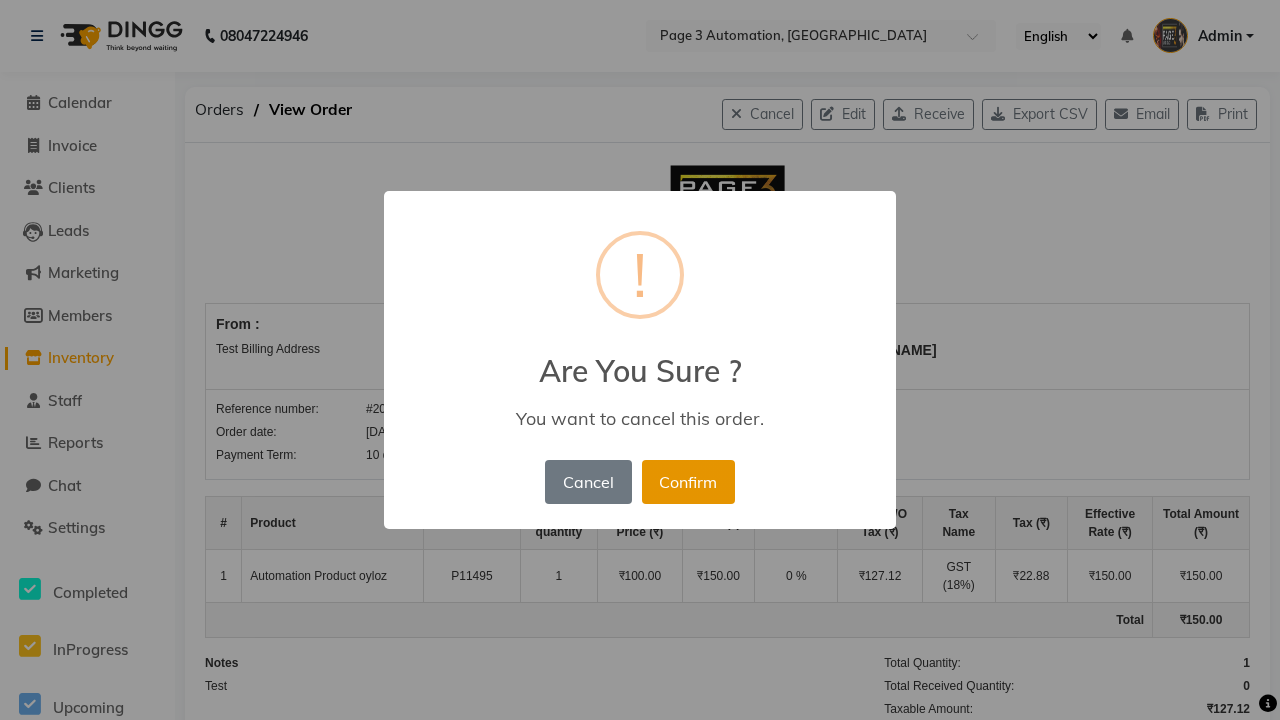 click on "Confirm" at bounding box center (688, 482) 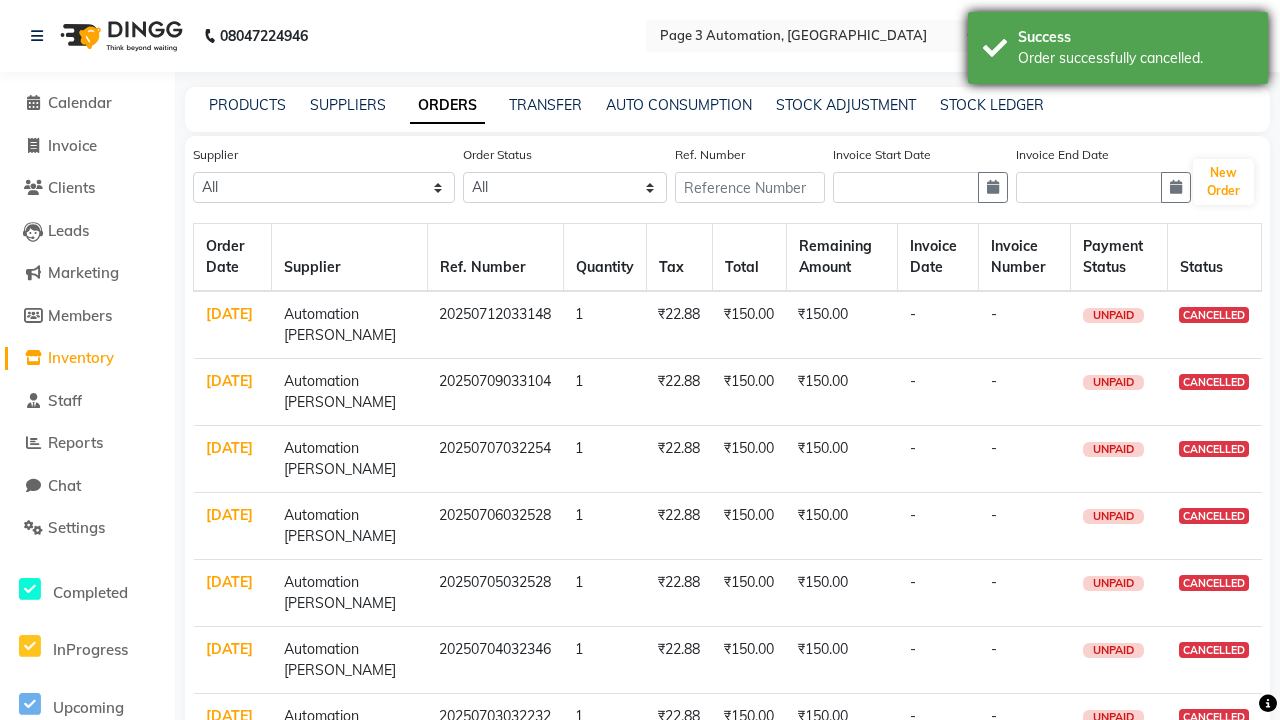 click on "Order successfully cancelled." at bounding box center [1135, 58] 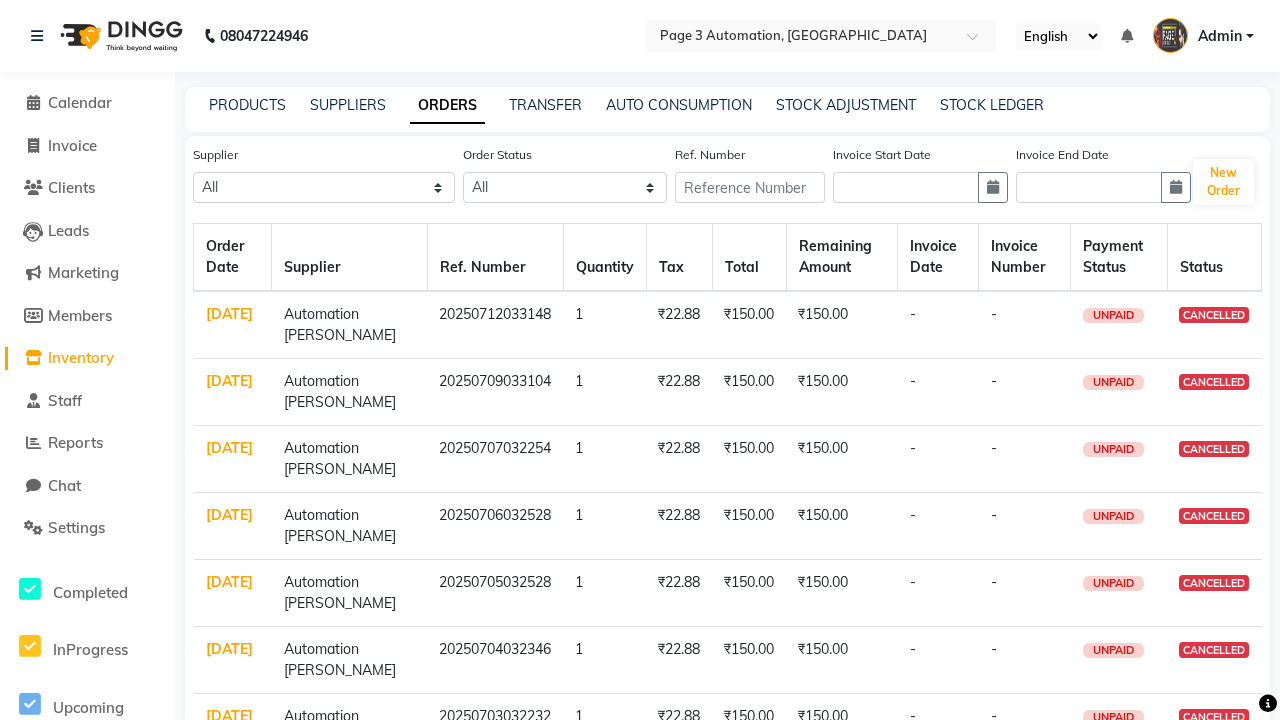 select on "5330" 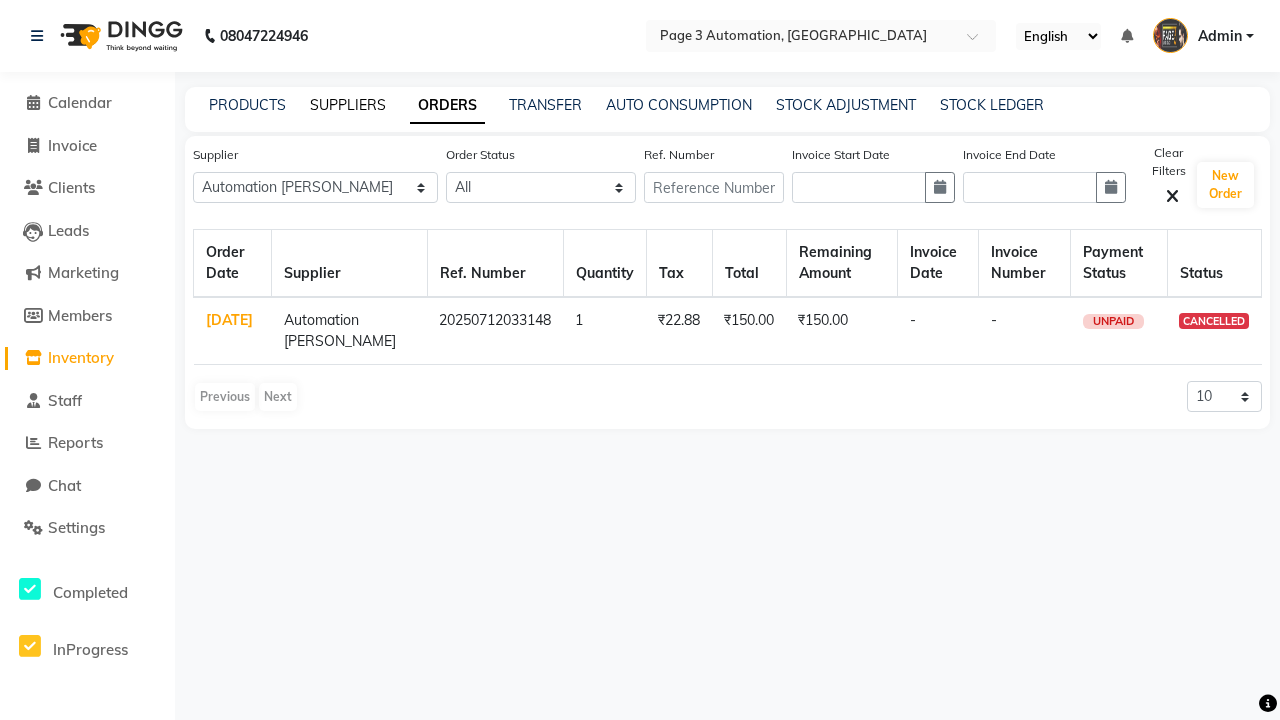 click on "SUPPLIERS" 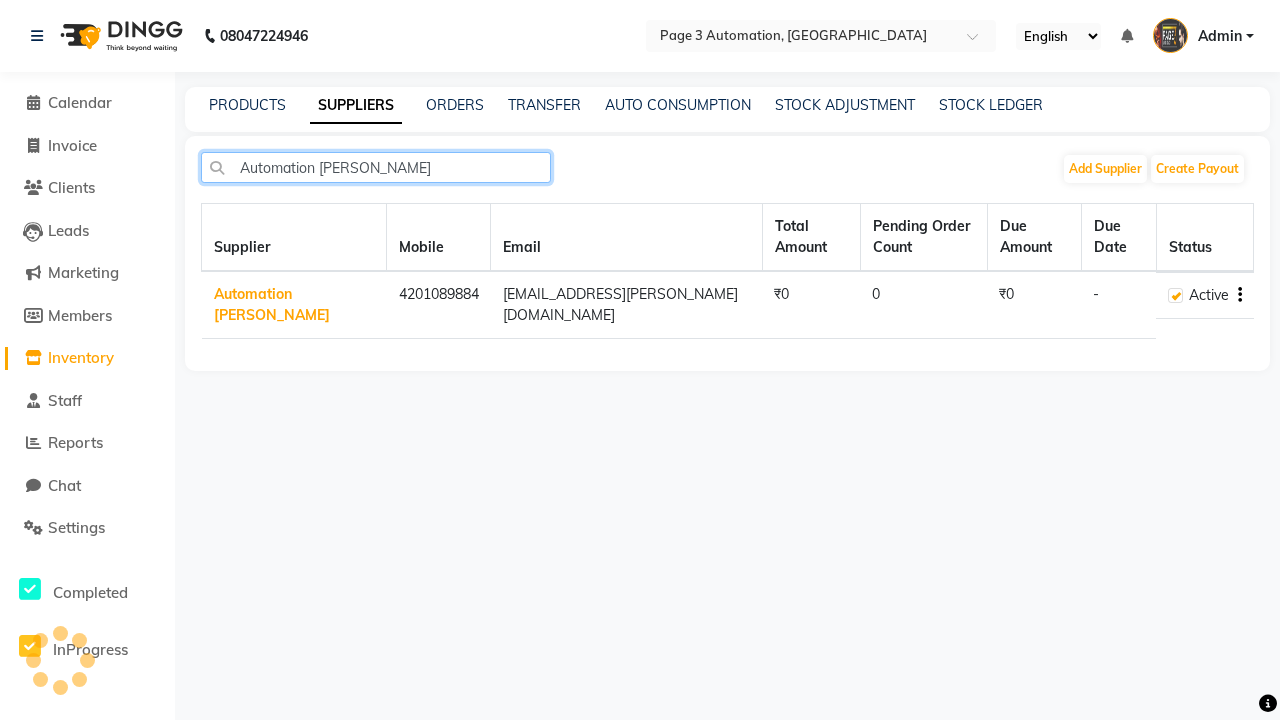 type on "Automation [PERSON_NAME]" 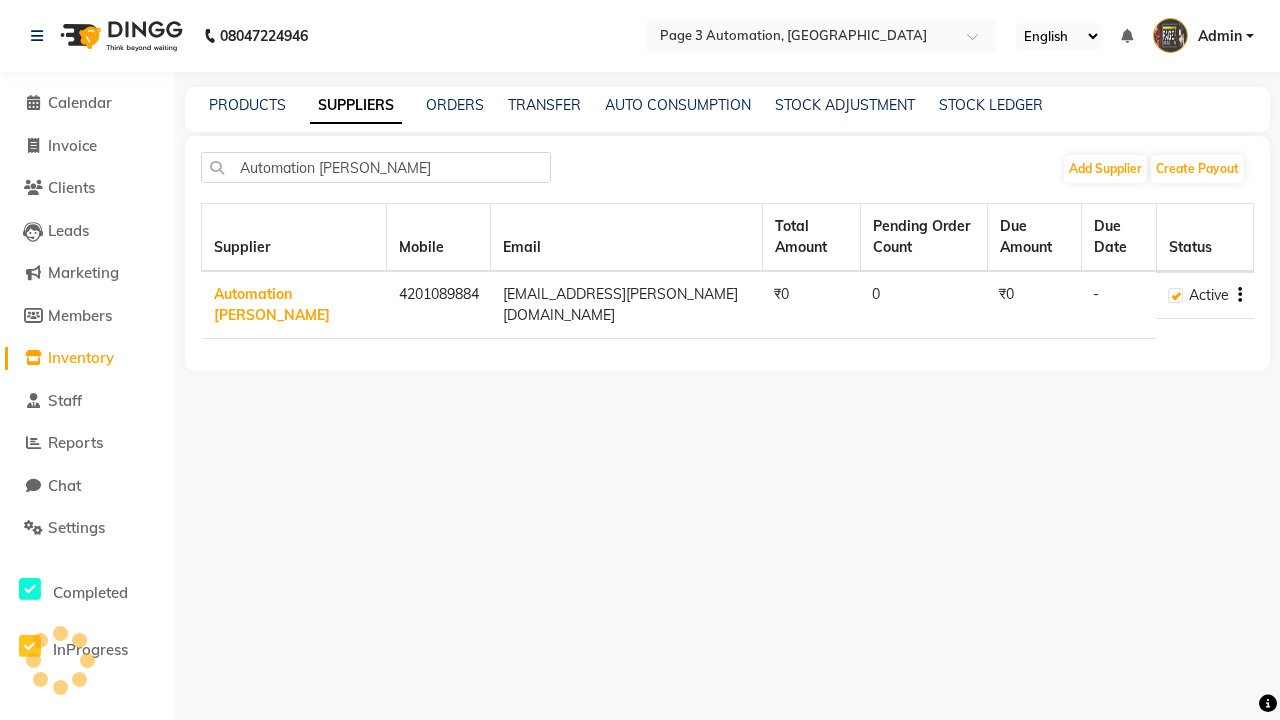 click 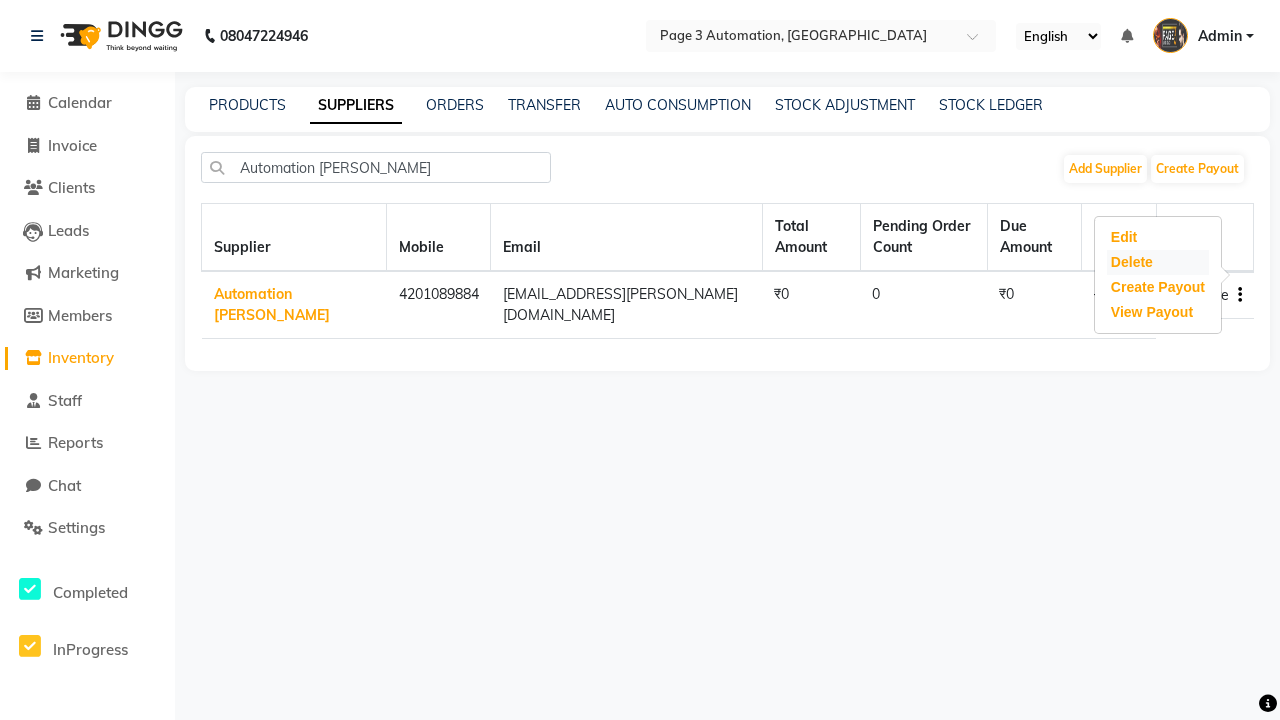 click on "Delete" at bounding box center [1158, 262] 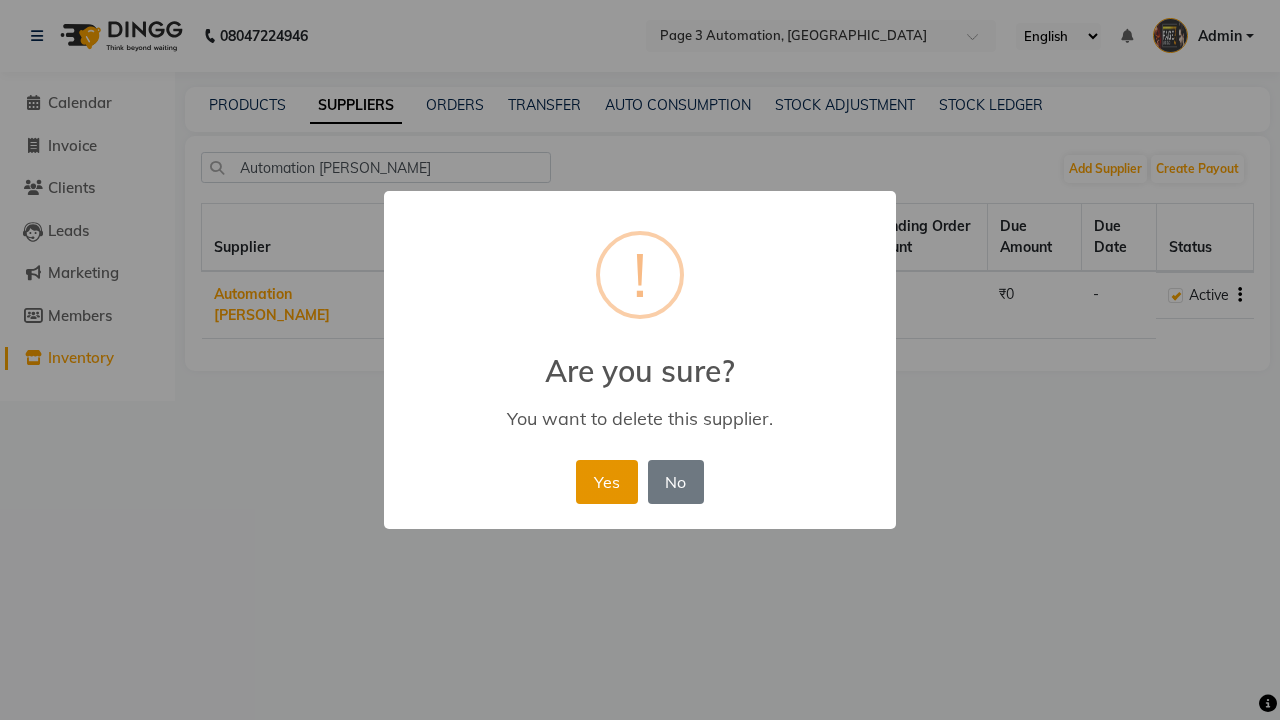 click on "Yes" at bounding box center [606, 482] 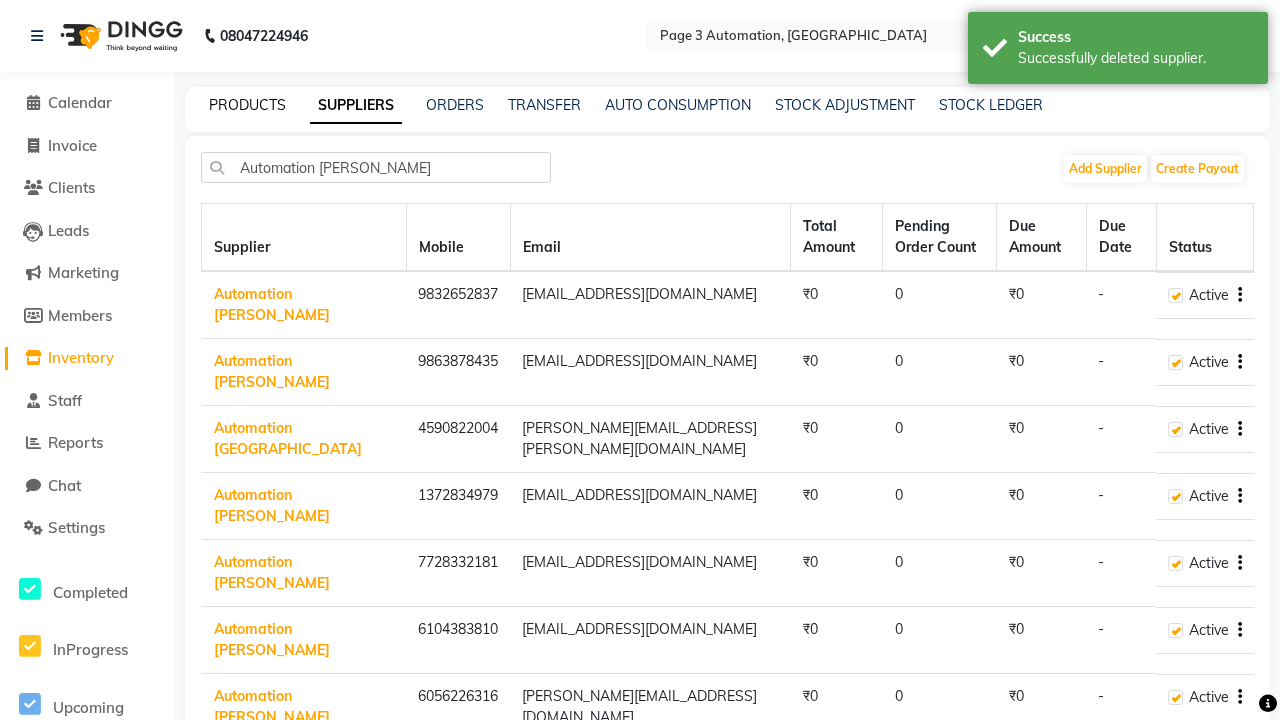 click on "Successfully deleted supplier." at bounding box center (1135, 58) 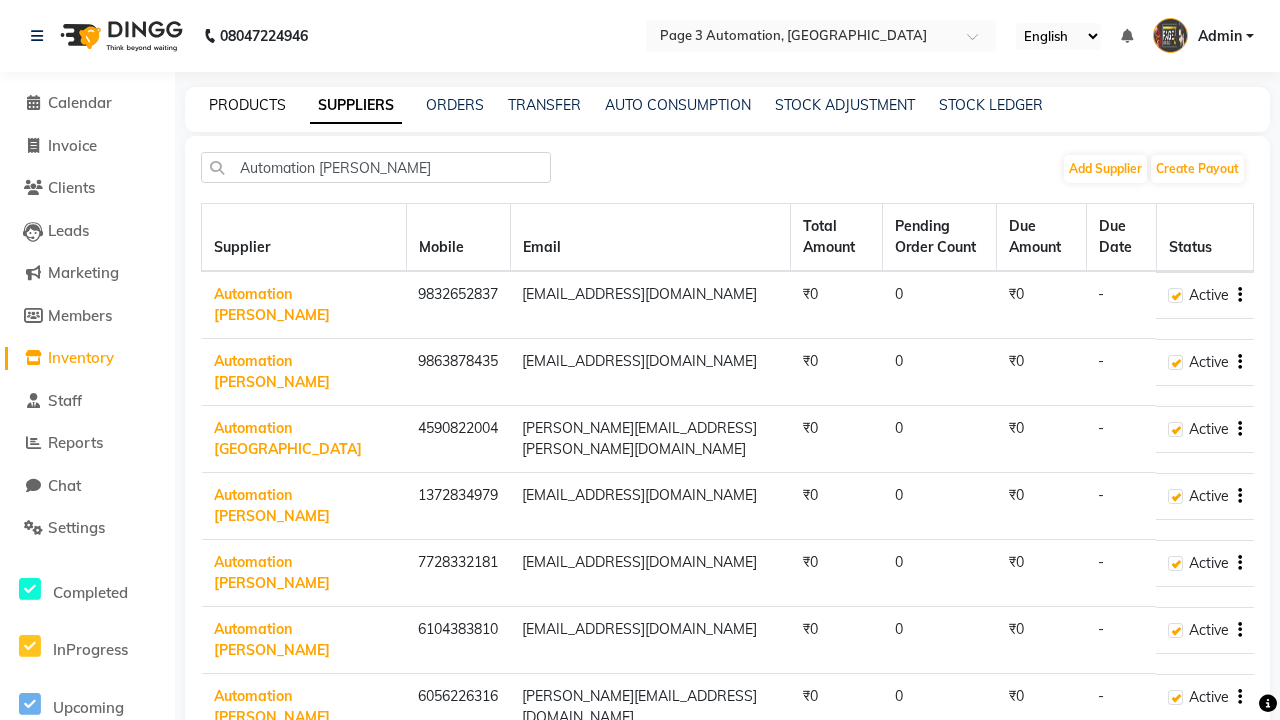 click on "PRODUCTS" 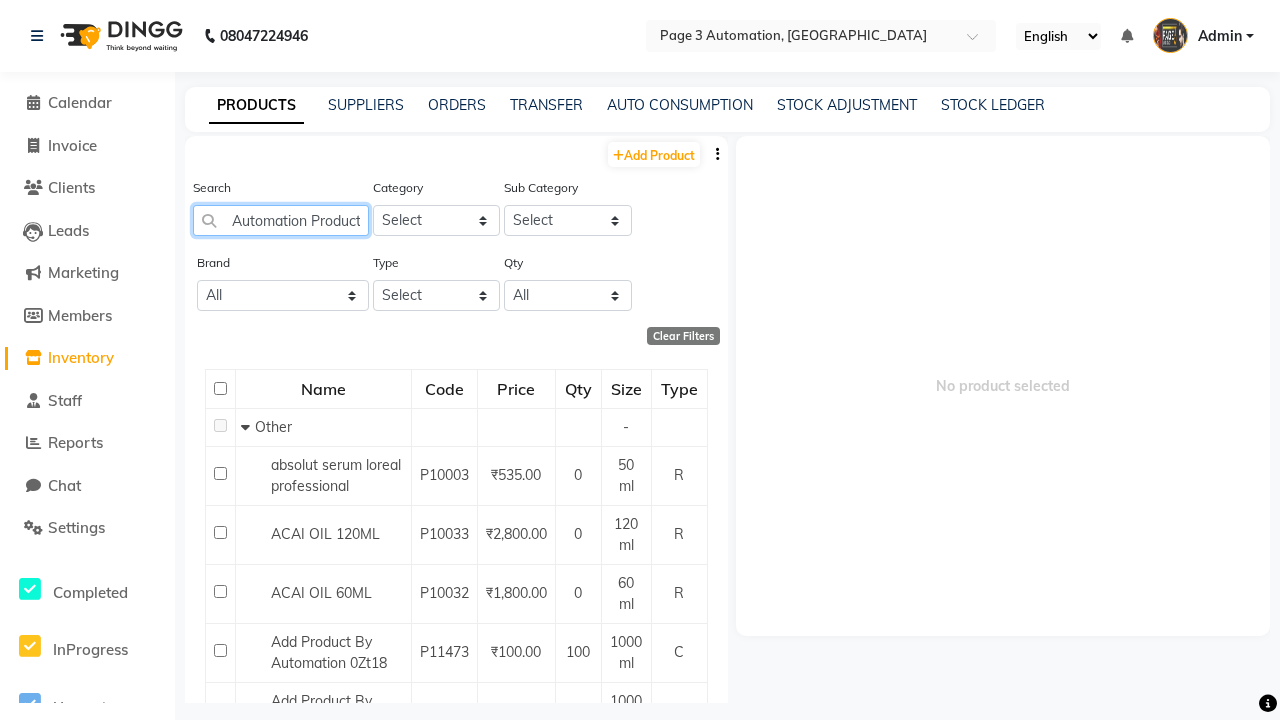 scroll, scrollTop: 0, scrollLeft: 38, axis: horizontal 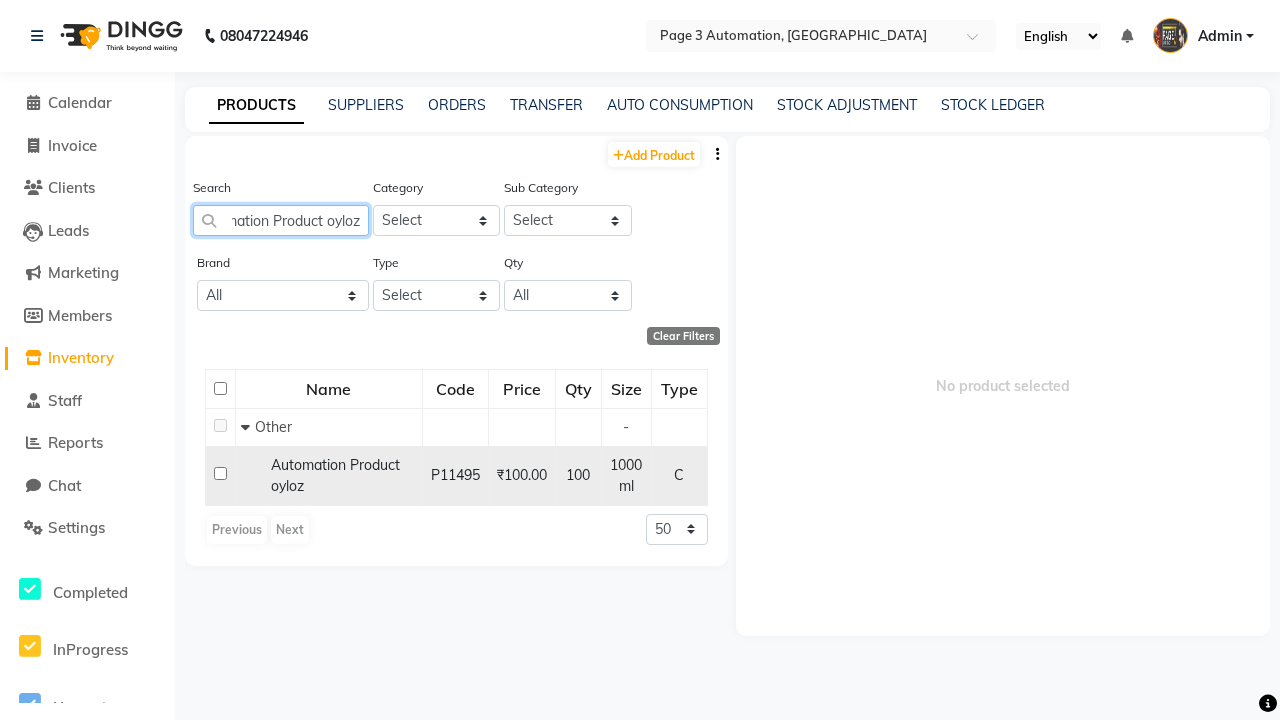 type on "Automation Product oyloz" 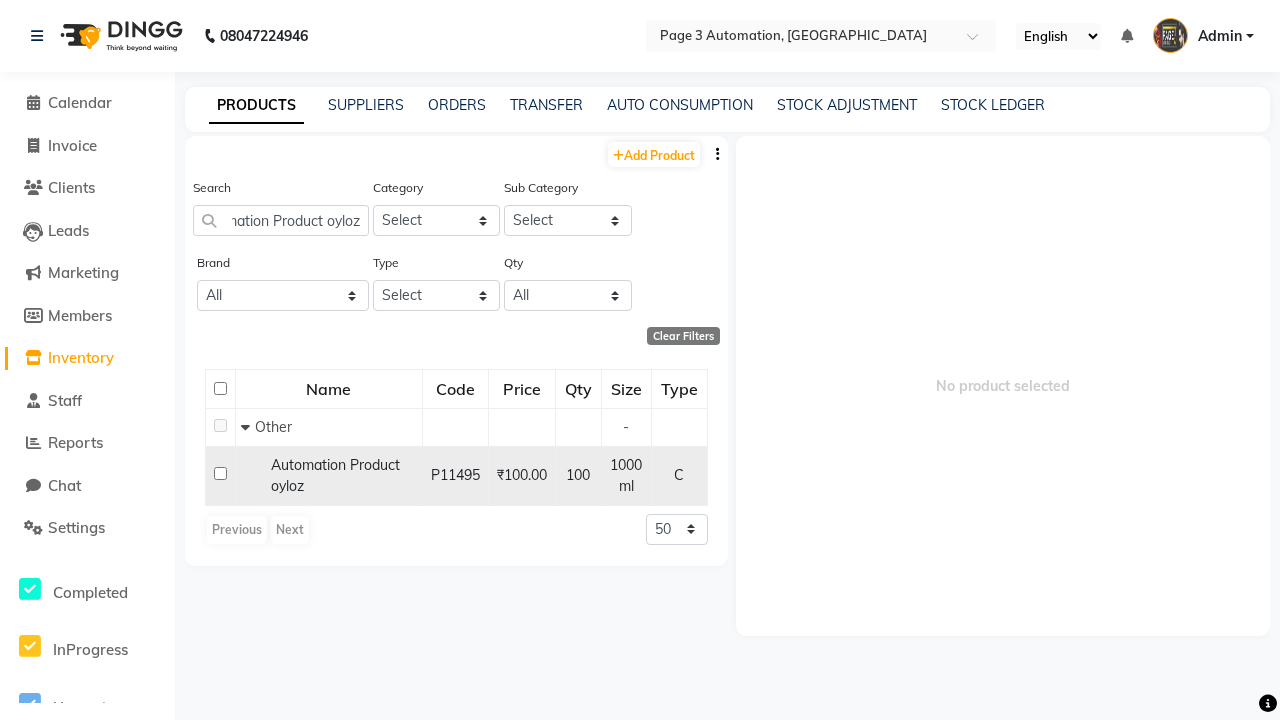 click 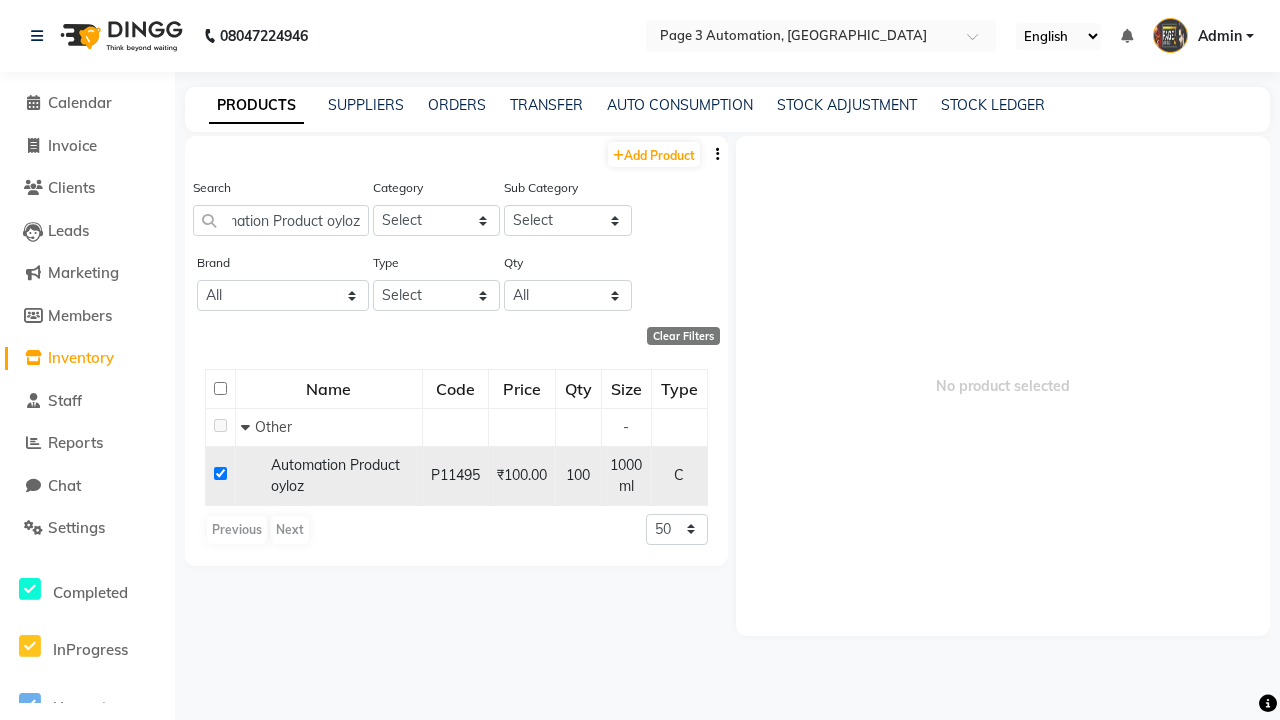 checkbox on "true" 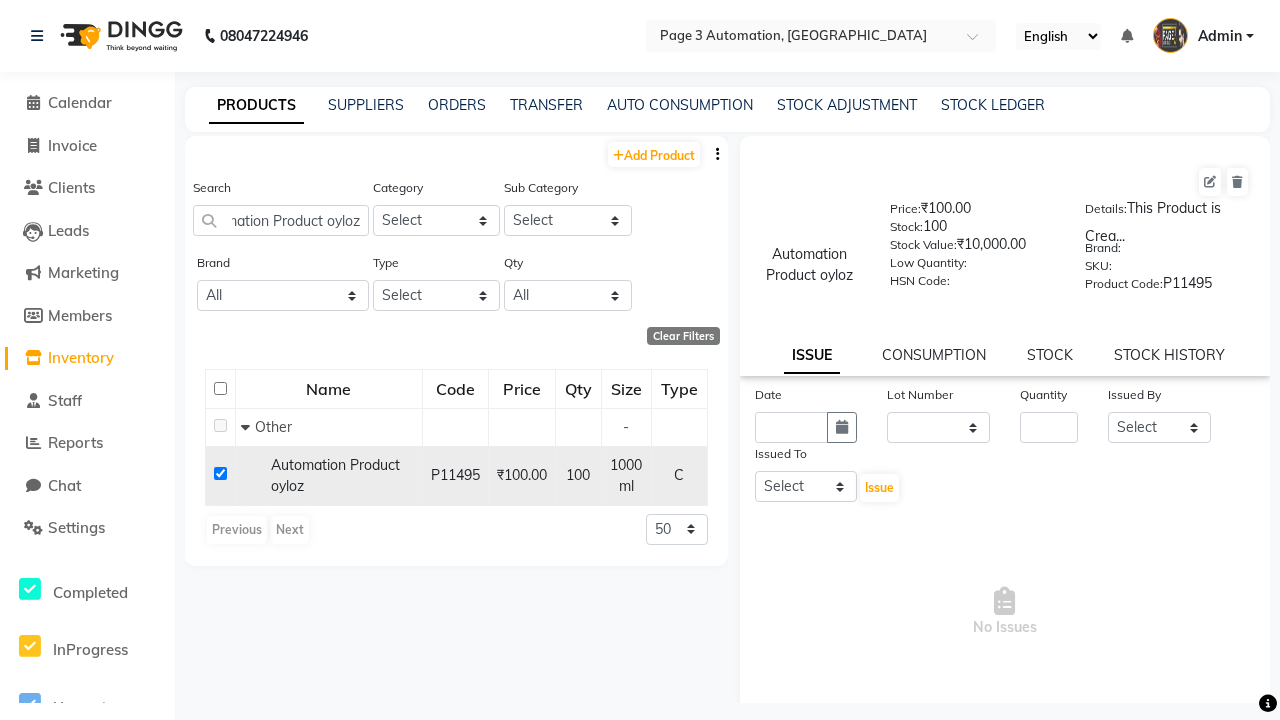 scroll, scrollTop: 0, scrollLeft: 0, axis: both 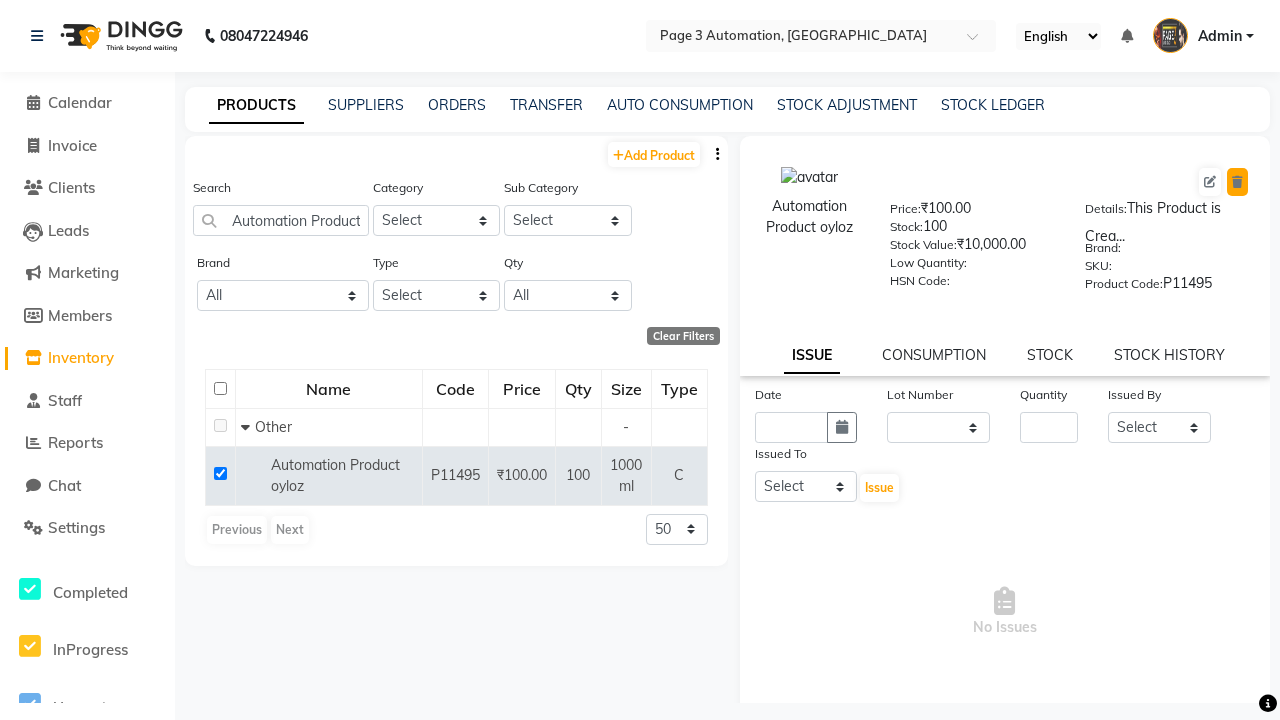 click 